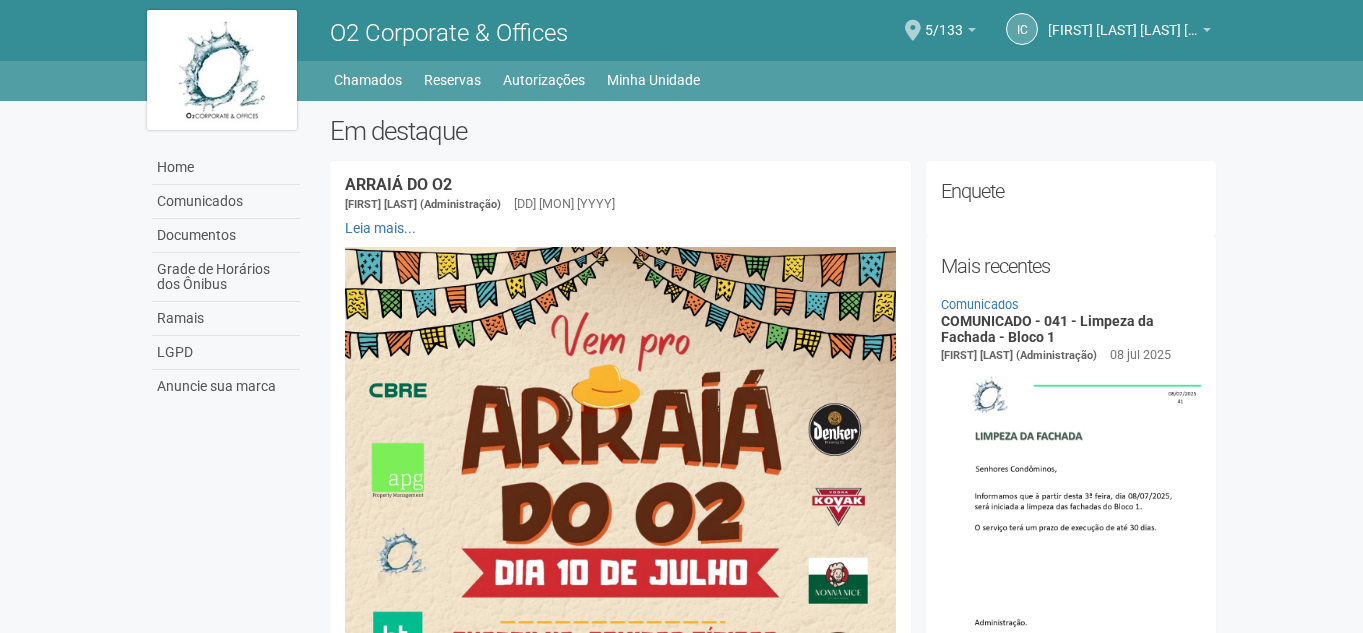 scroll, scrollTop: 0, scrollLeft: 0, axis: both 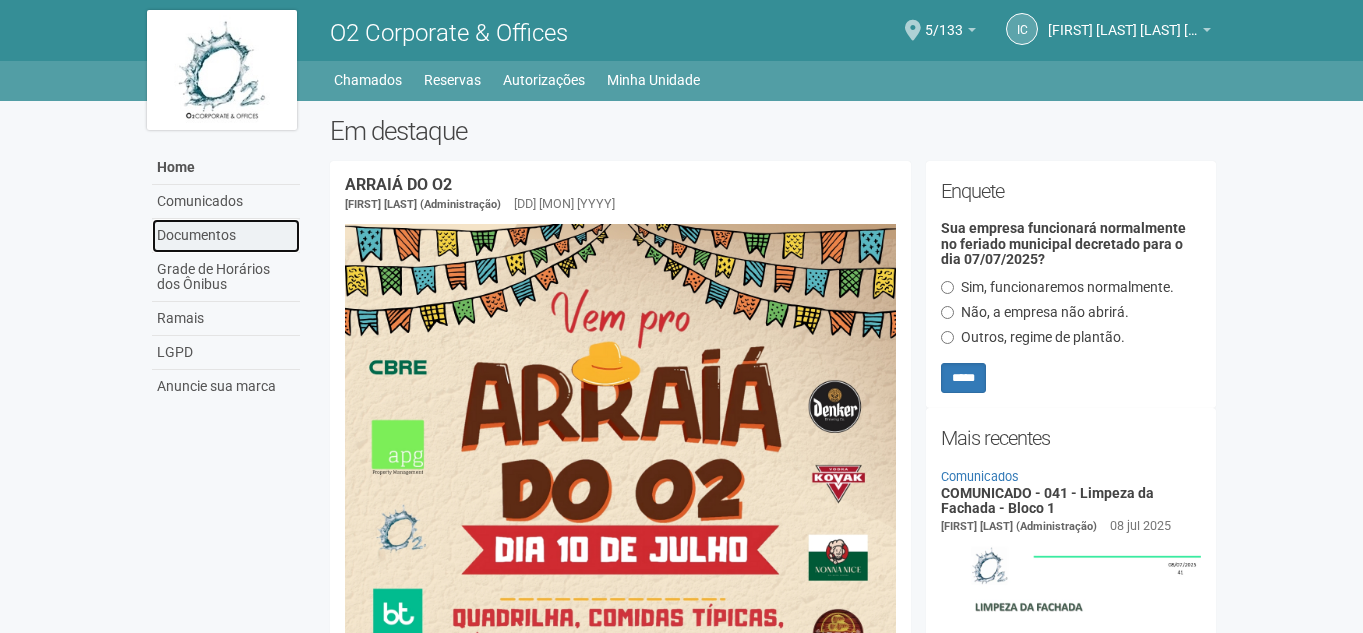 click on "Documentos" at bounding box center (226, 236) 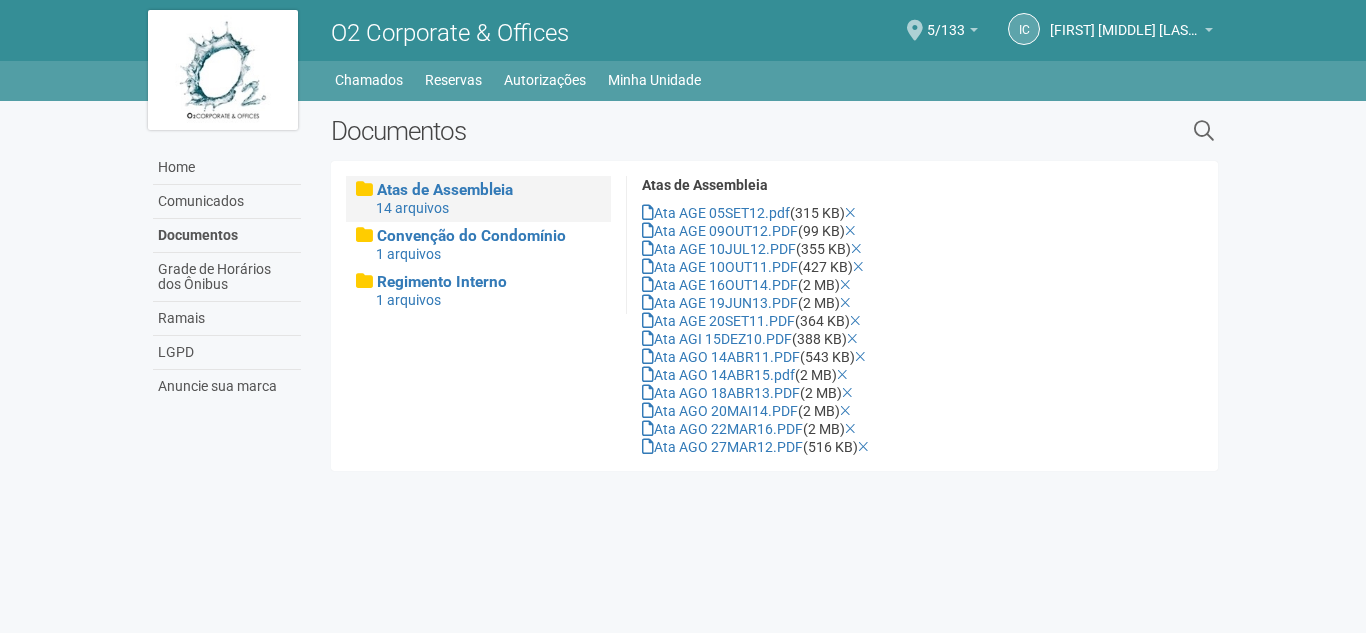 scroll, scrollTop: 0, scrollLeft: 0, axis: both 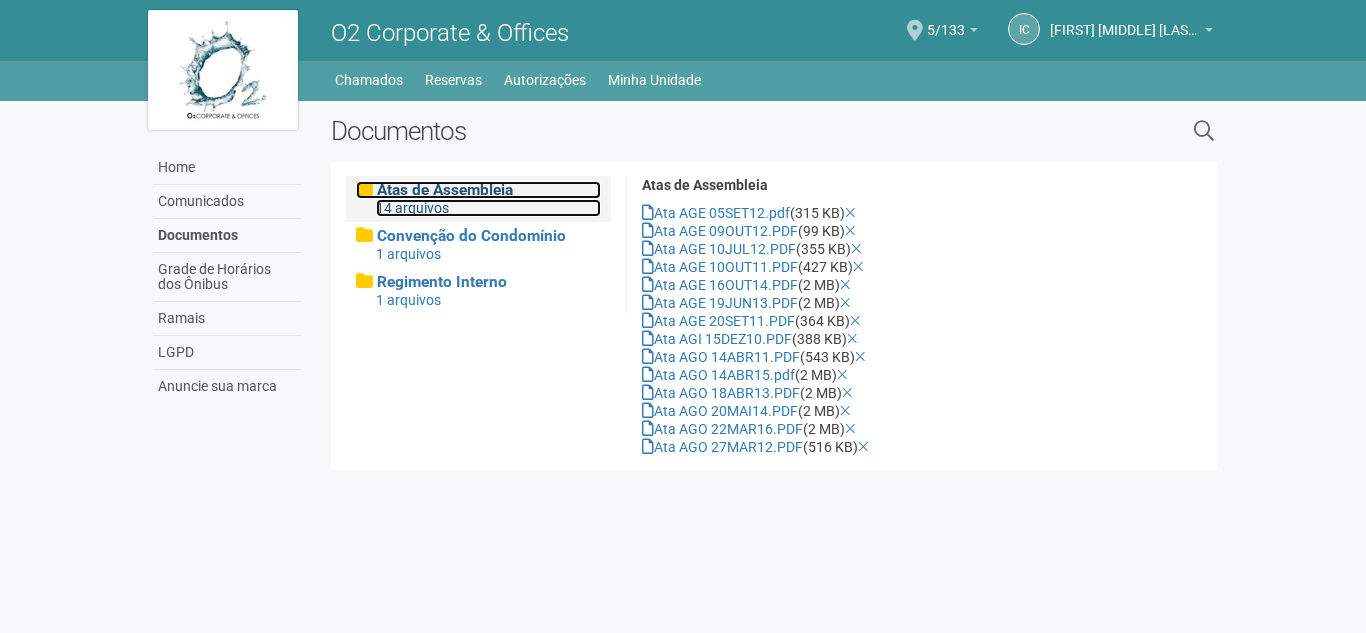 click on "14 arquivos" at bounding box center [488, 208] 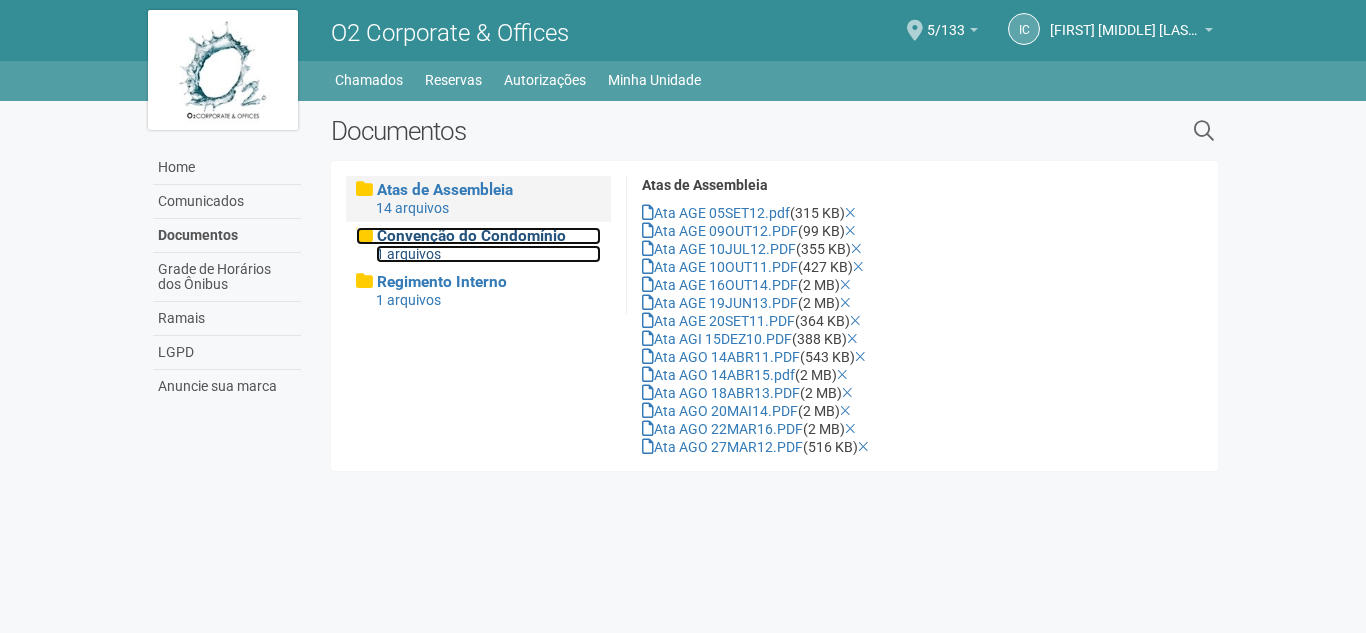 click on "1 arquivos" at bounding box center (488, 254) 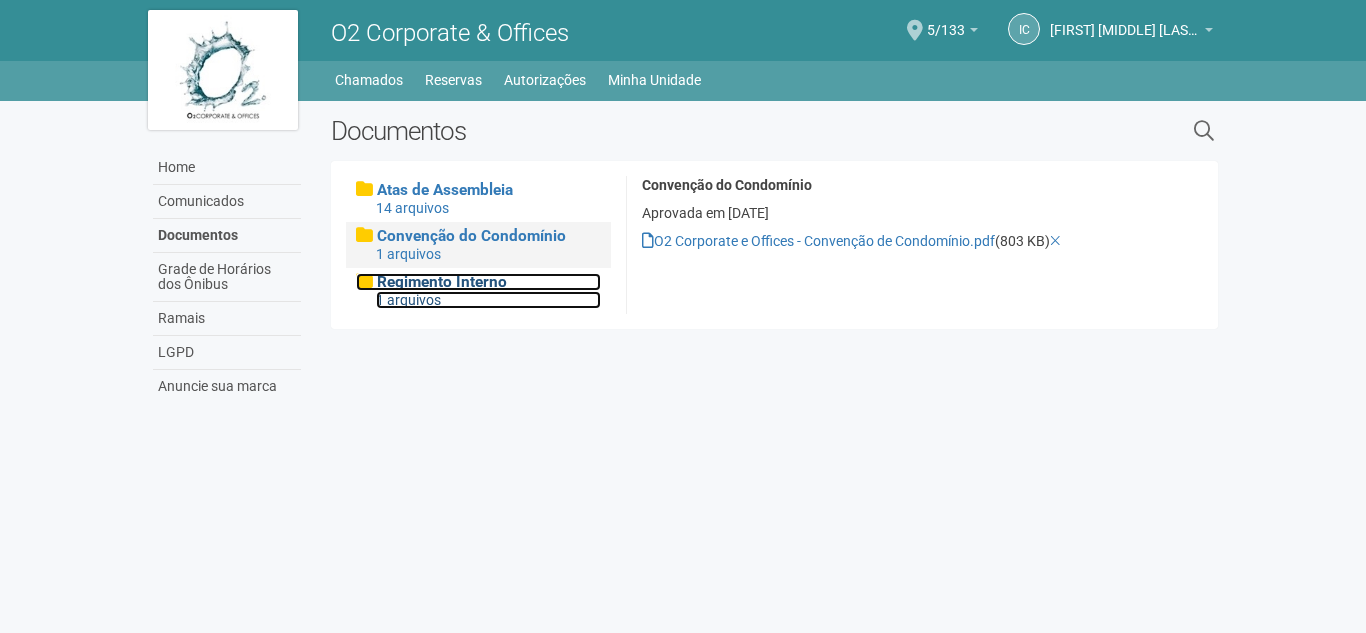 click on "1 arquivos" at bounding box center (488, 300) 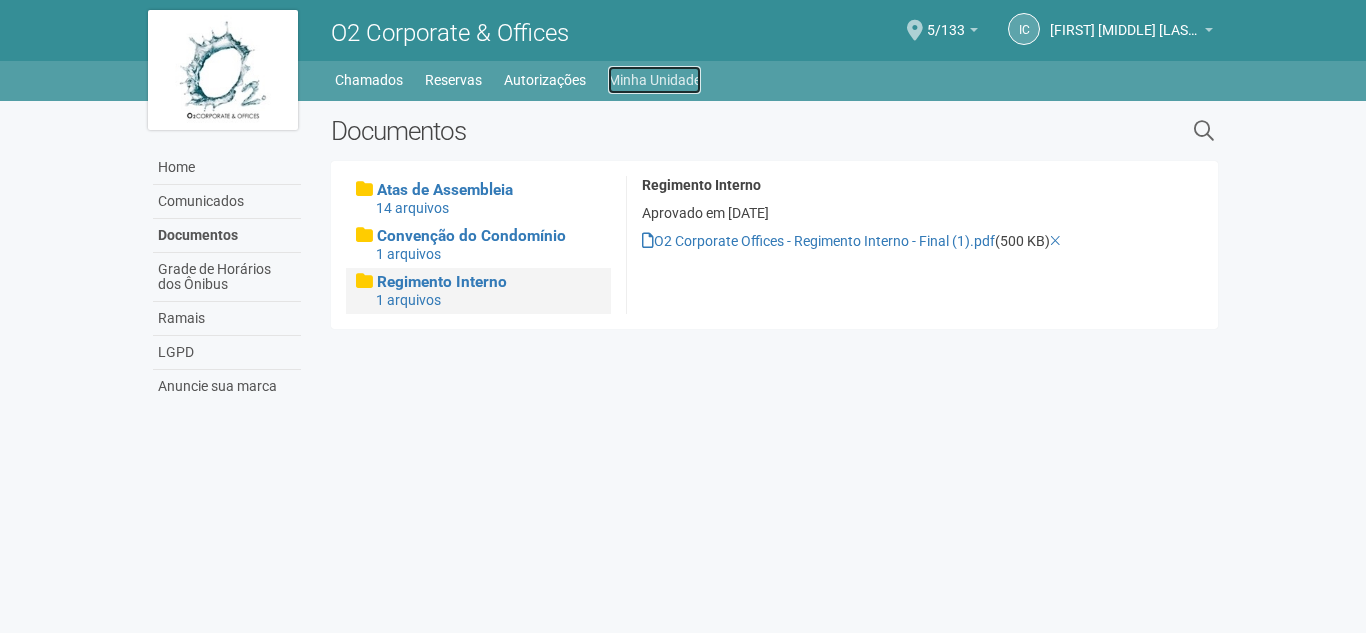 click on "Minha Unidade" at bounding box center (654, 80) 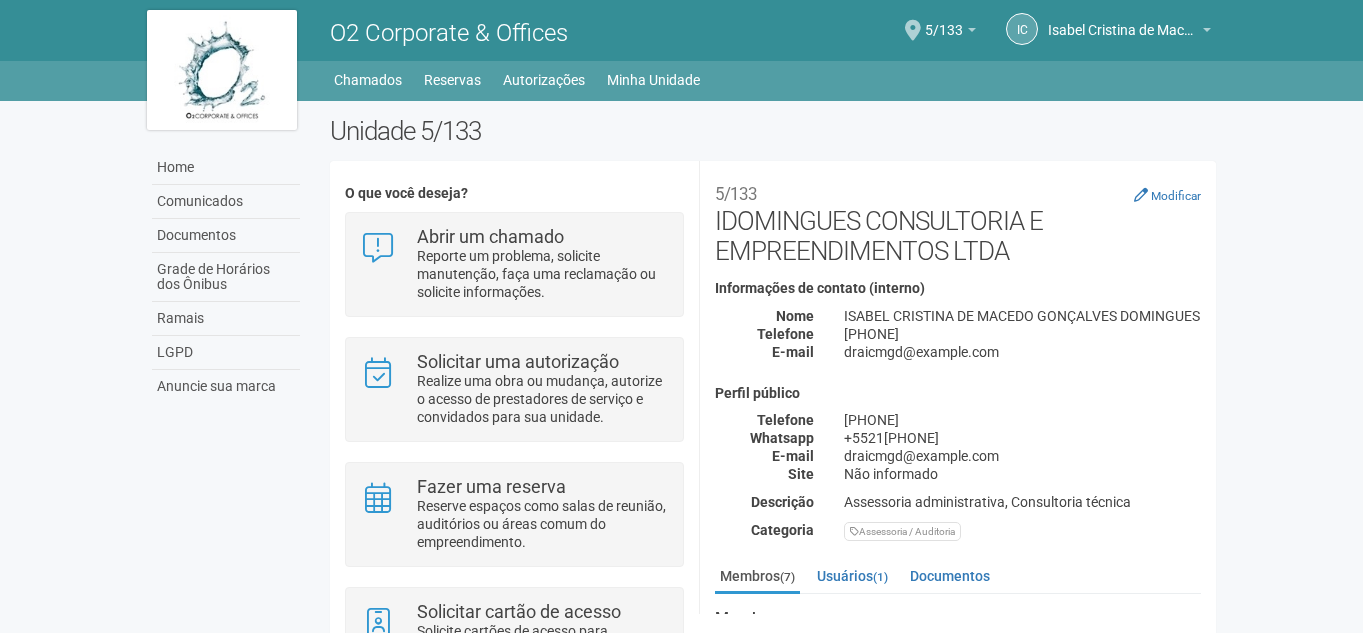 scroll, scrollTop: 0, scrollLeft: 0, axis: both 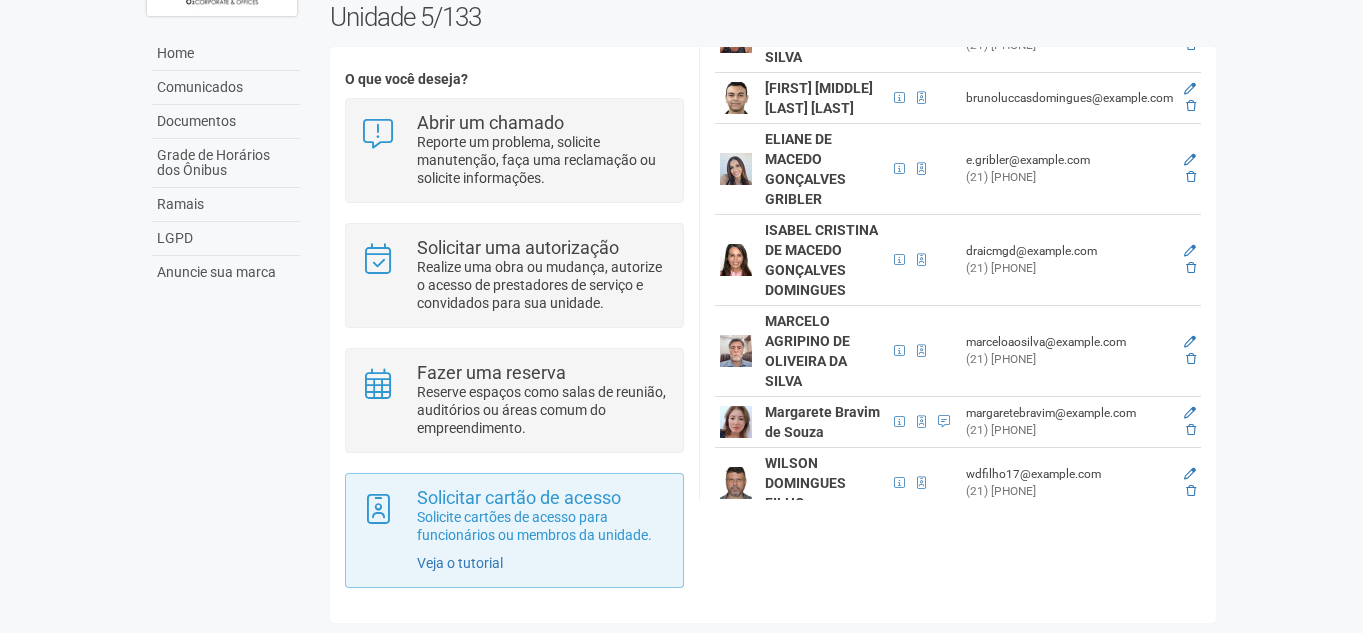 click on "Solicitar cartão de acesso
Solicite cartões de acesso para funcionários ou membros da unidade.
Veja o tutorial" at bounding box center [514, 530] 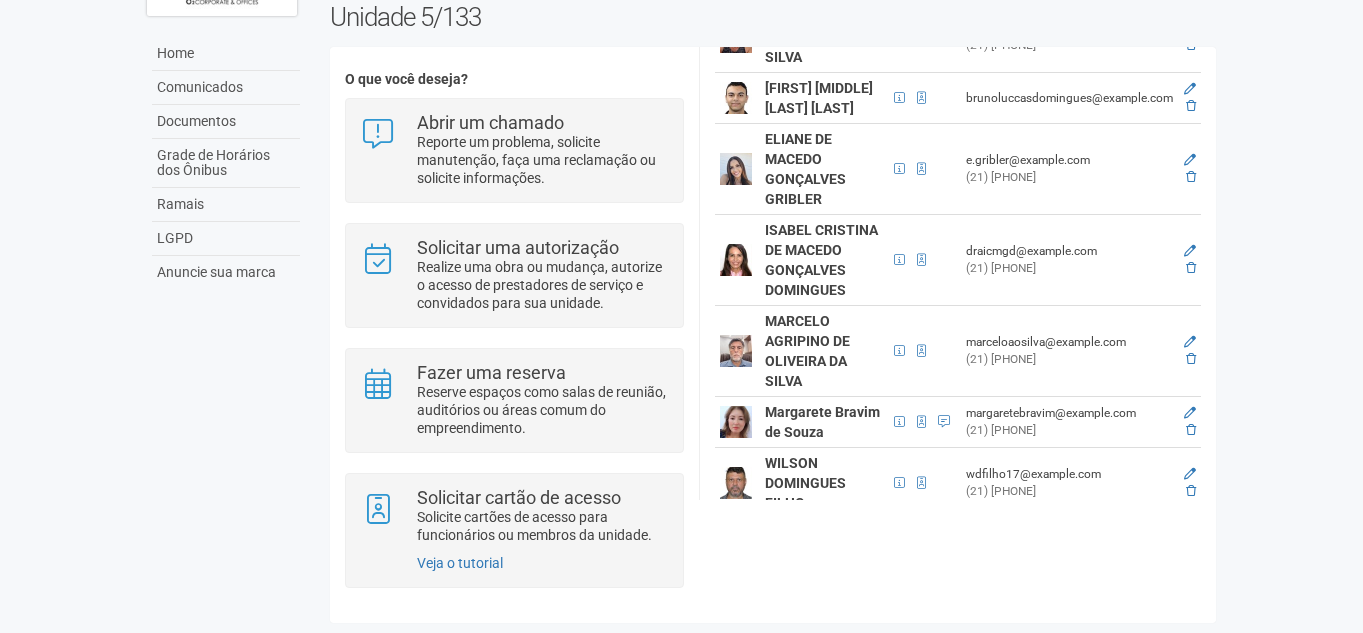 click on "Aguarde...
O2 Corporate & Offices
IC
[FIRST] [MIDDLE] [LAST] [LAST]
[FIRST] [MIDDLE] [LAST] [LAST]
draicmgd@example.com
Meu perfil
Alterar senha
Sair
5/133
Você está na unidade
5/133
Ir para a unidade
Minhas unidades
Selecione a unidade para trocar
5/133
7/415
Home
Home
Comunicados
Documentos
Ramais LGPD" at bounding box center [681, 202] 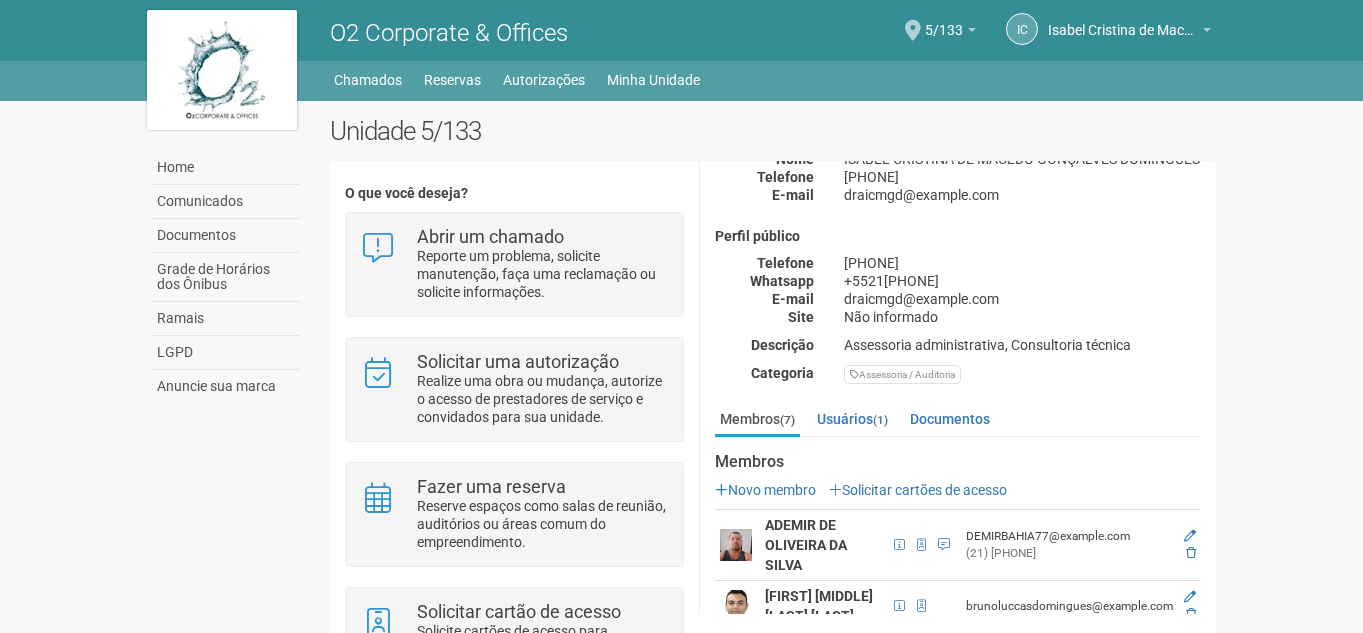 scroll, scrollTop: 0, scrollLeft: 0, axis: both 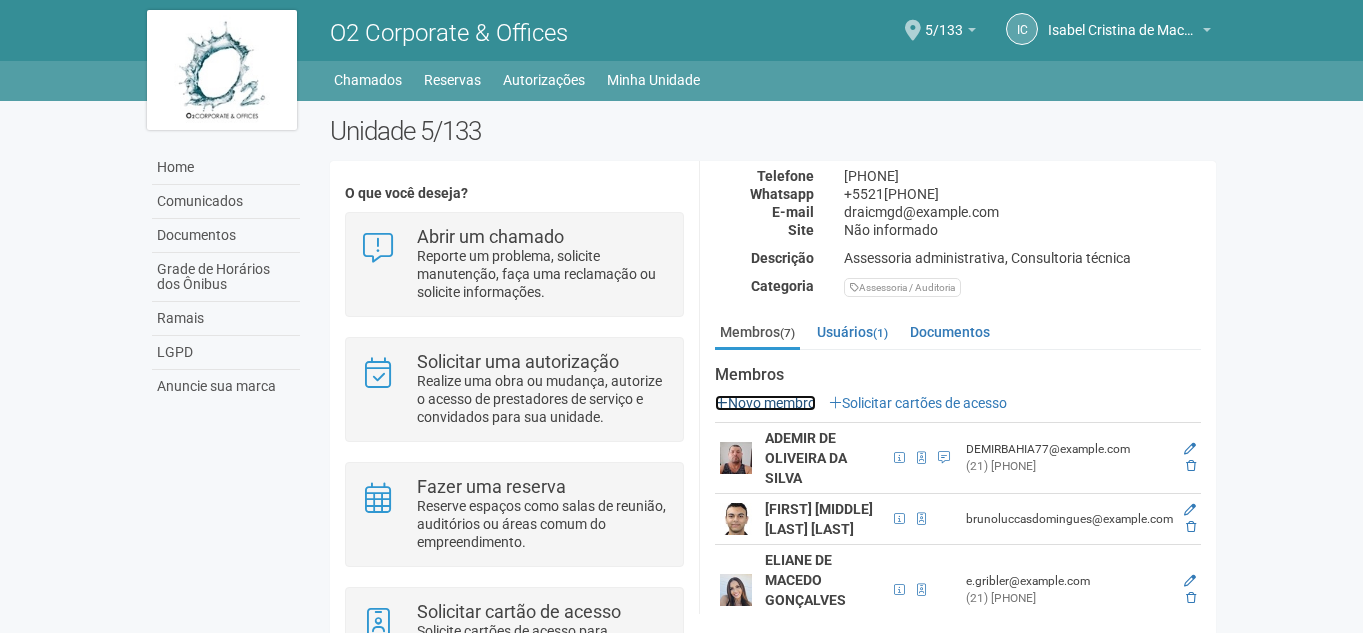 click on "Novo membro" at bounding box center [765, 403] 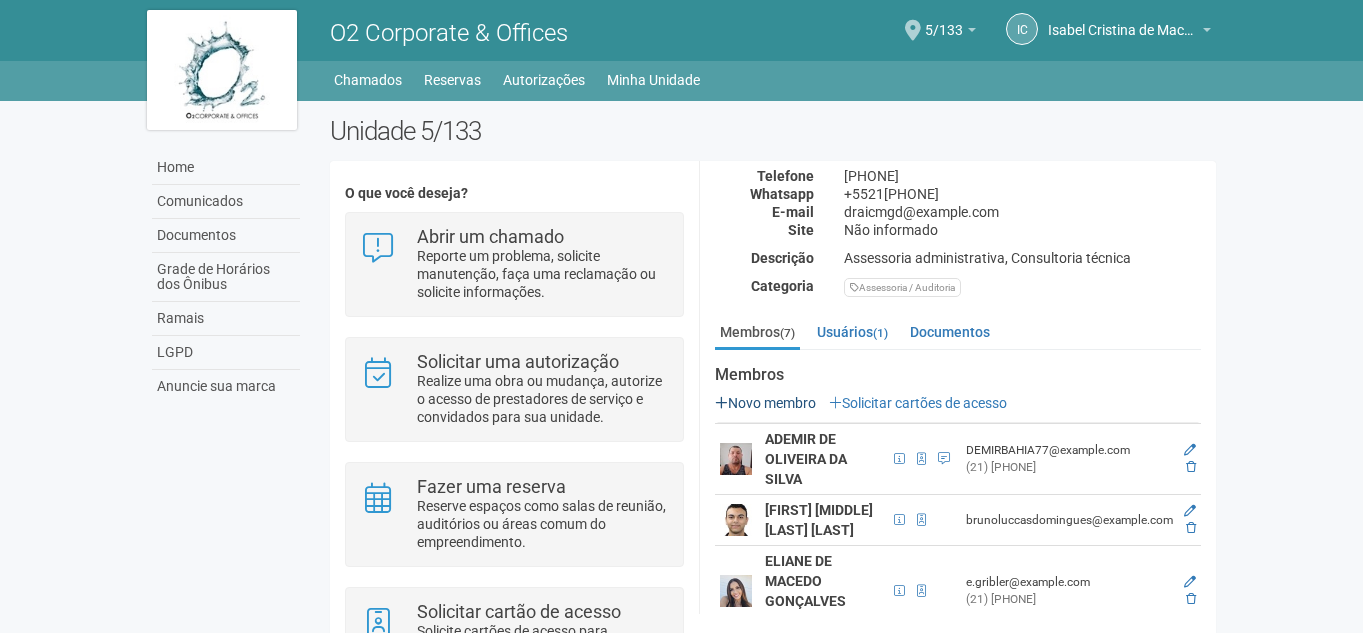 scroll, scrollTop: 0, scrollLeft: 0, axis: both 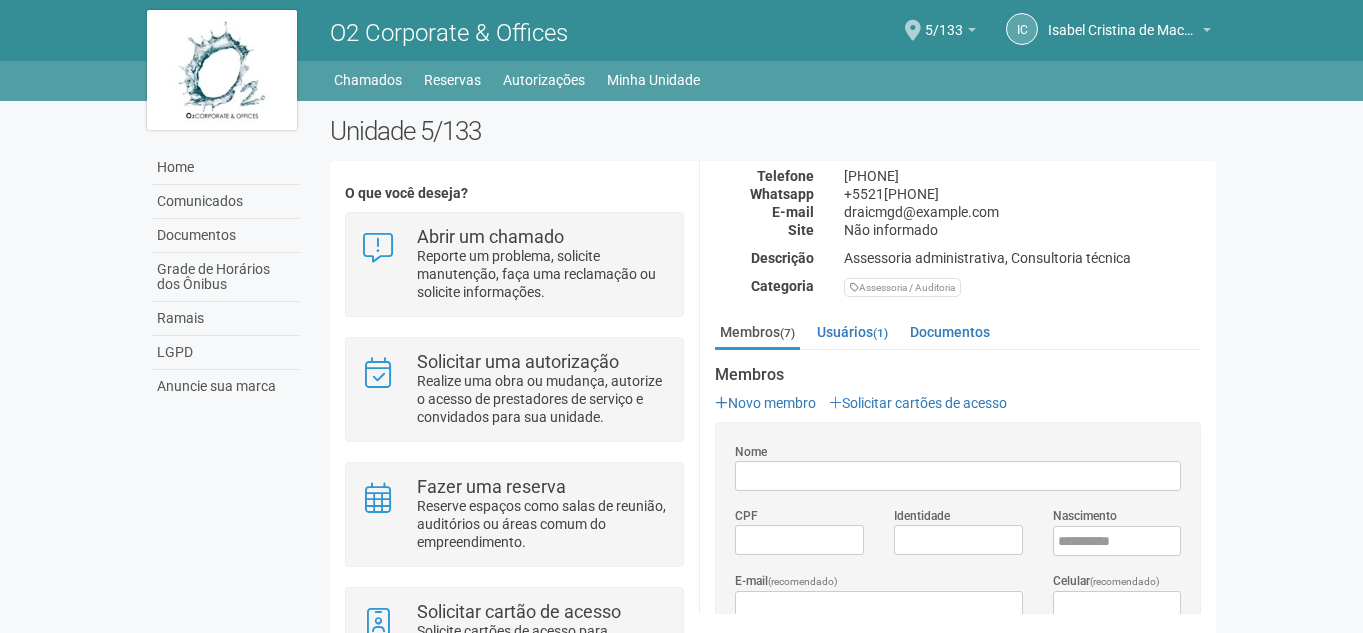 click on "Nome" at bounding box center (958, 476) 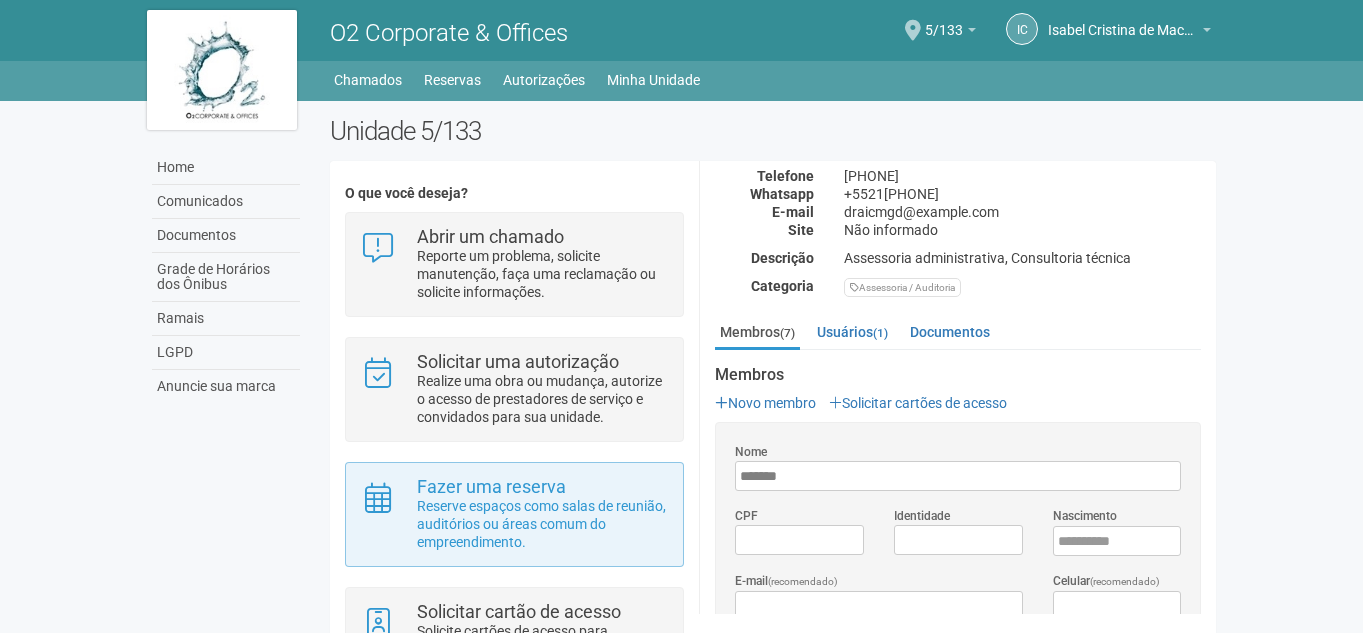 drag, startPoint x: 819, startPoint y: 492, endPoint x: 612, endPoint y: 493, distance: 207.00241 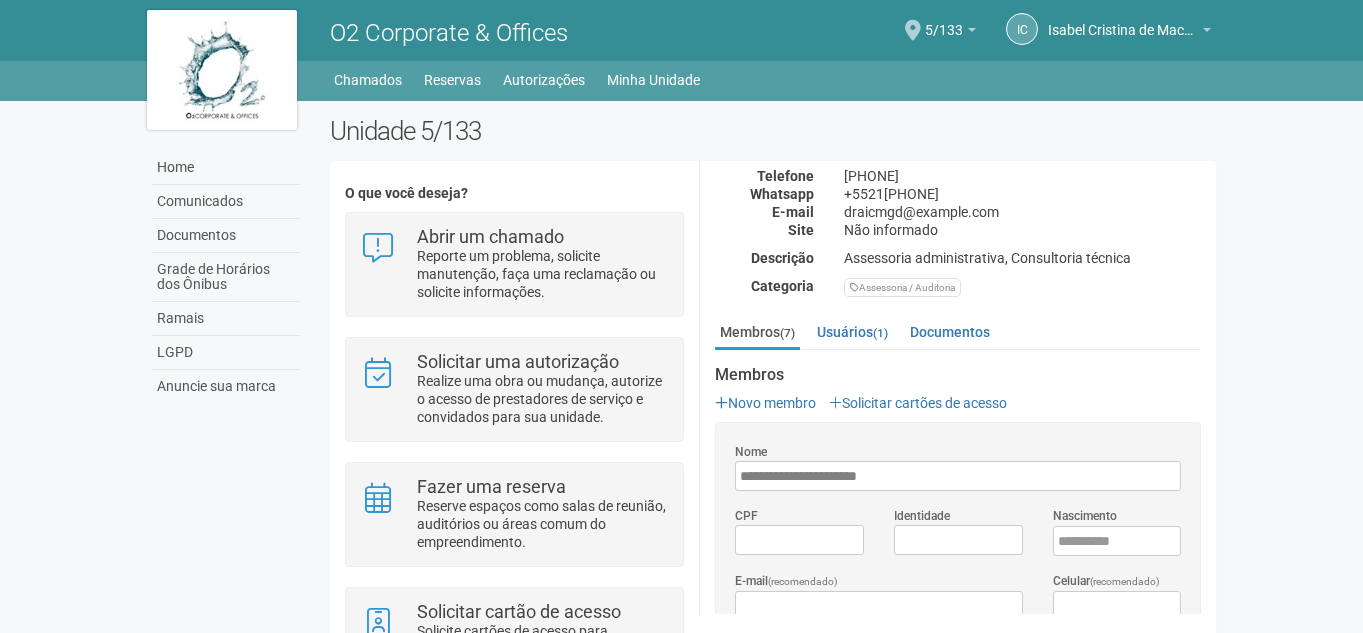 type on "**********" 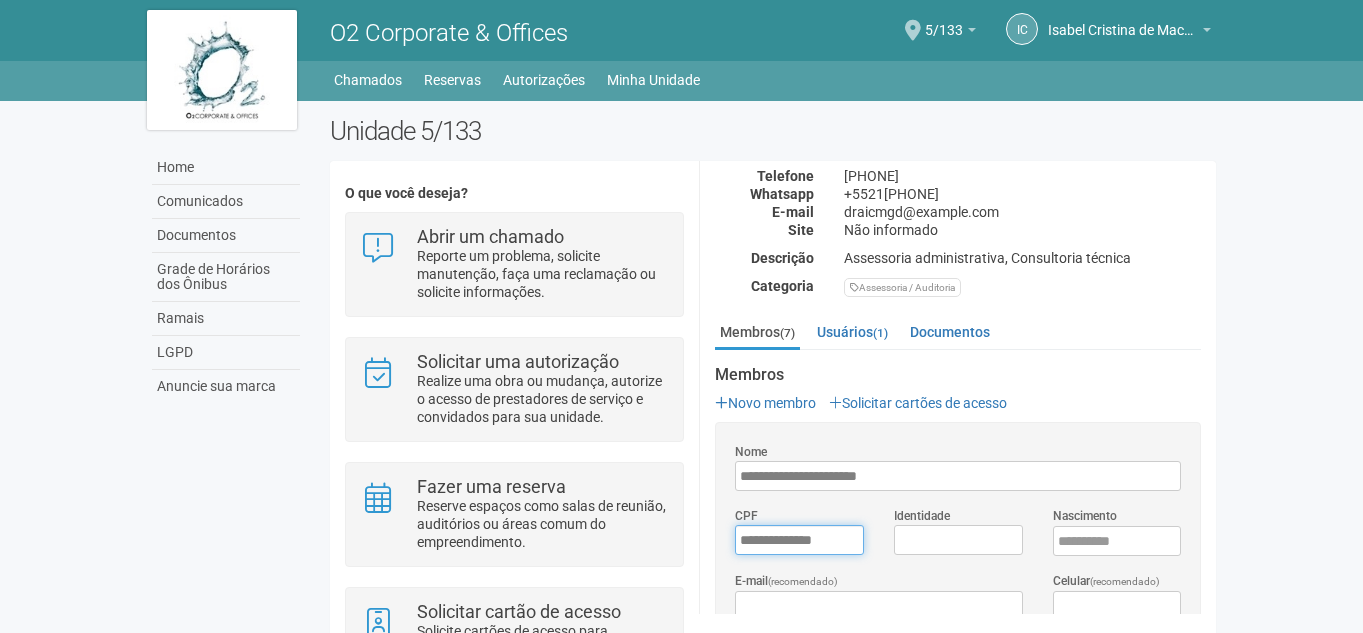 click on "*********" at bounding box center (799, 540) 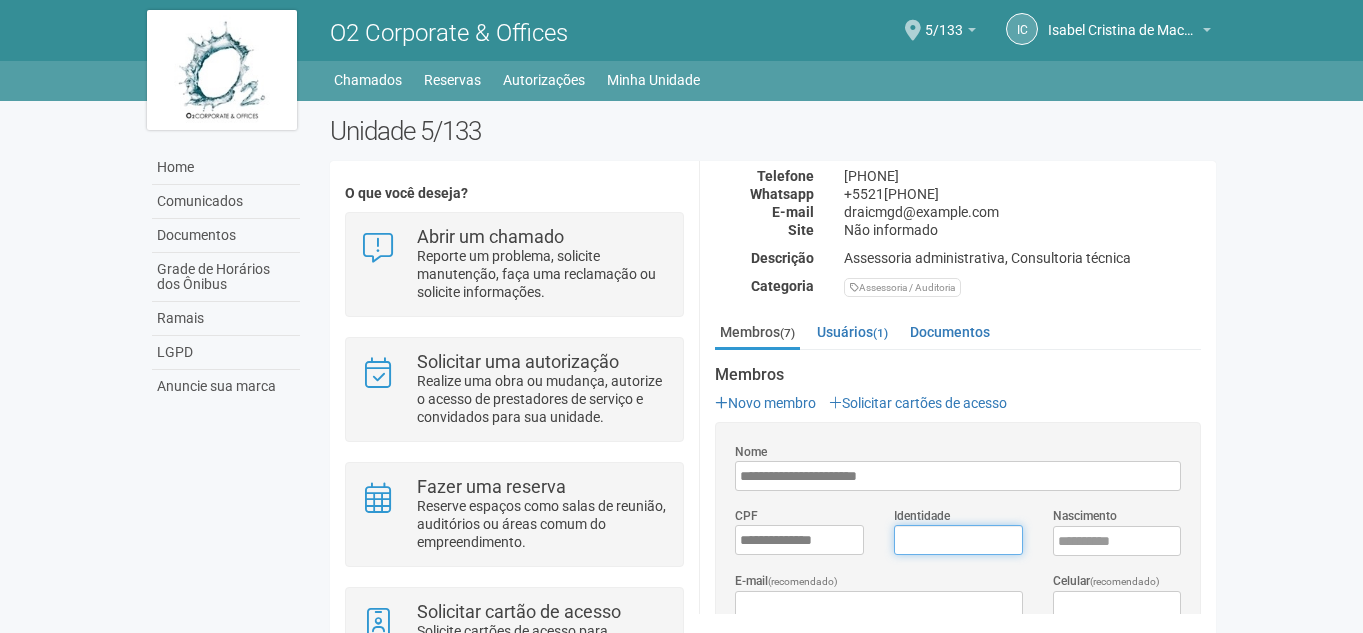 click on "Identidade" at bounding box center (958, 540) 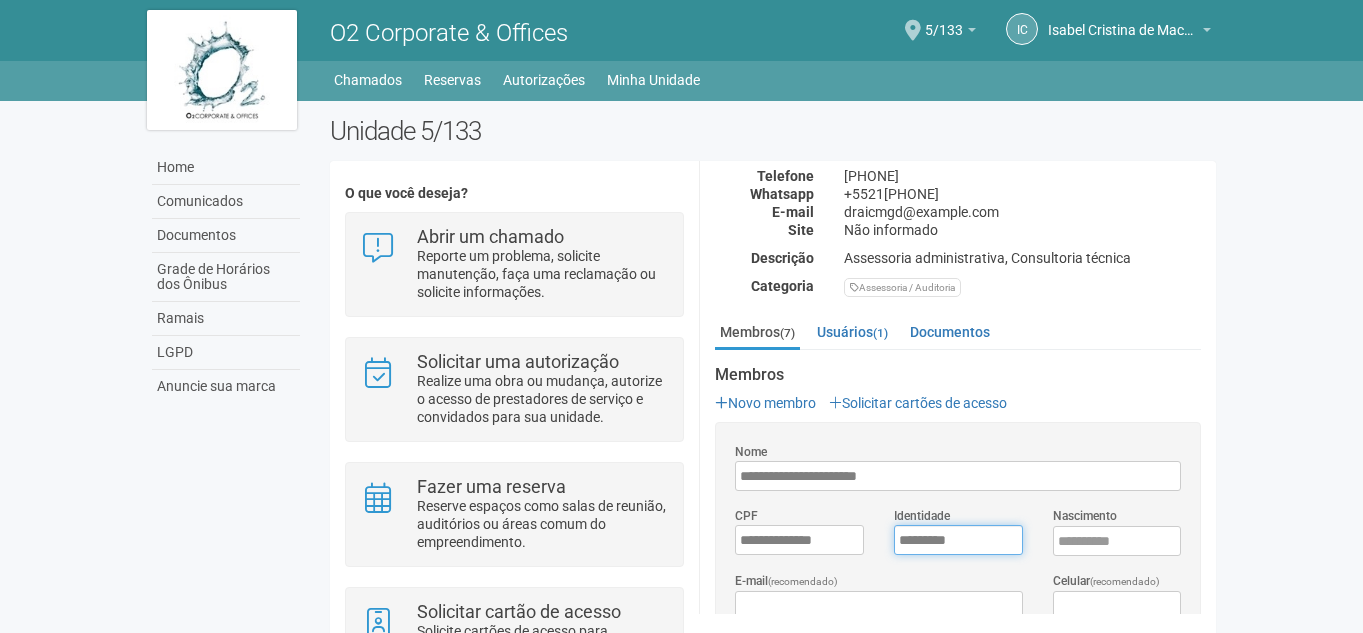 type on "*********" 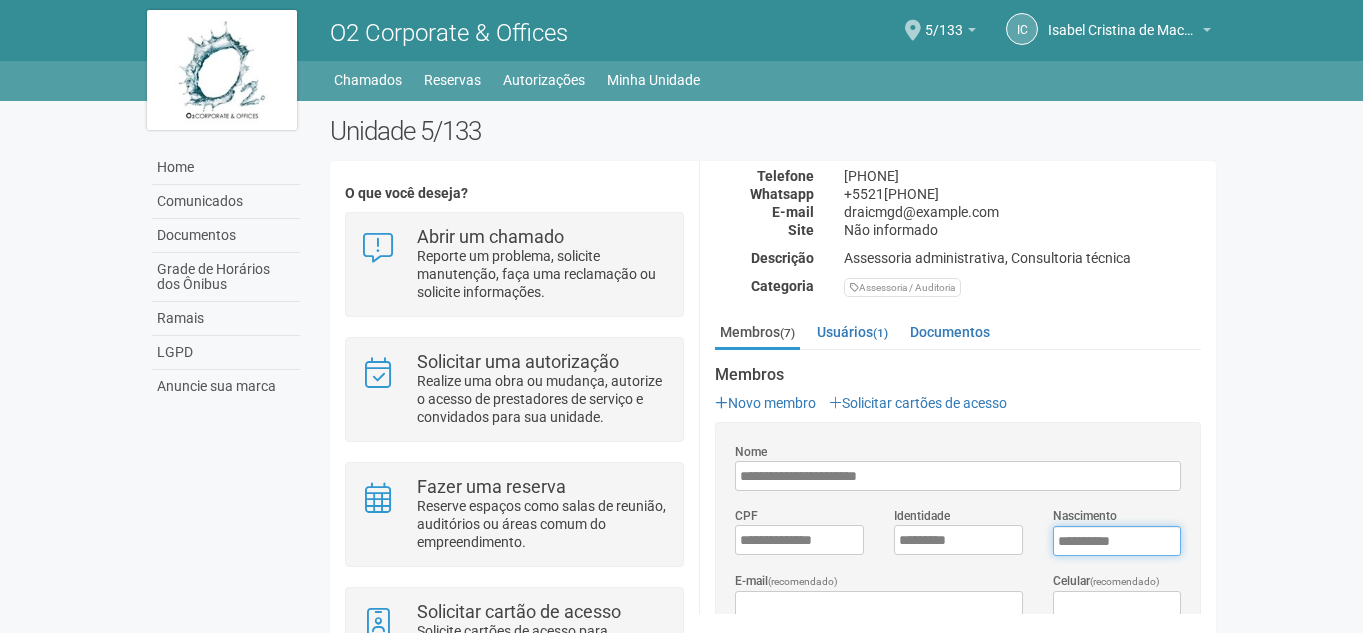 click on "****" at bounding box center [1117, 541] 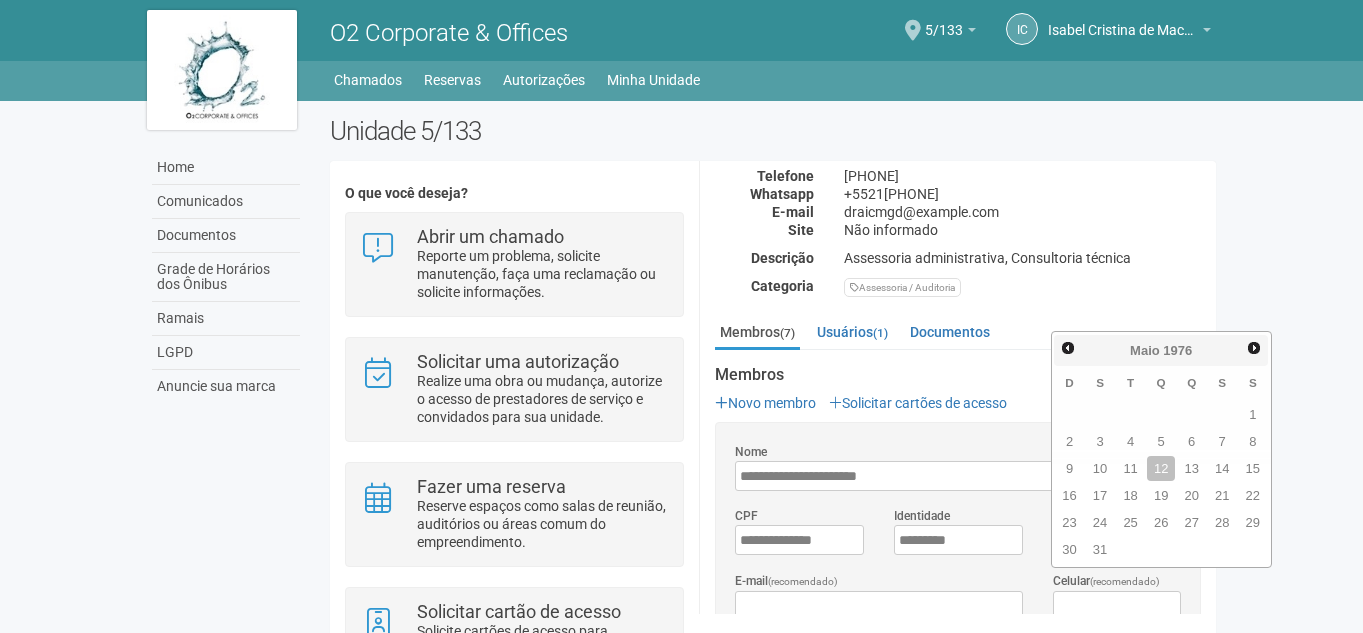 click at bounding box center [1252, 549] 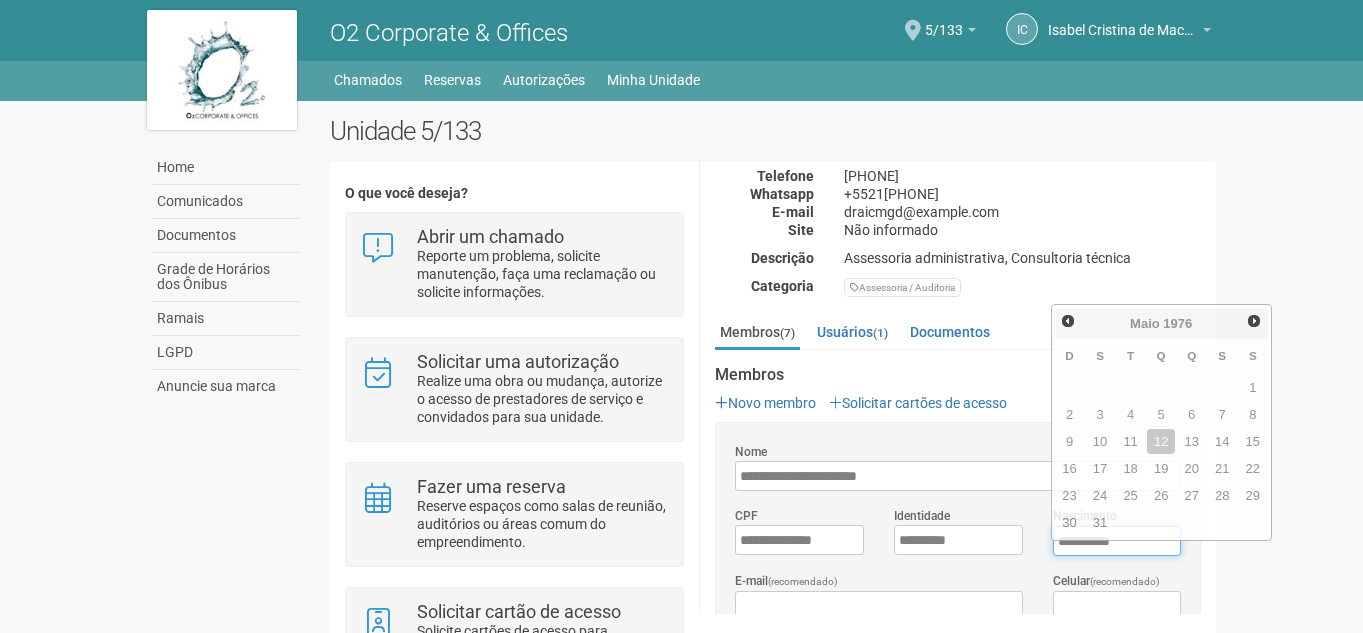 click on "**********" at bounding box center [1117, 541] 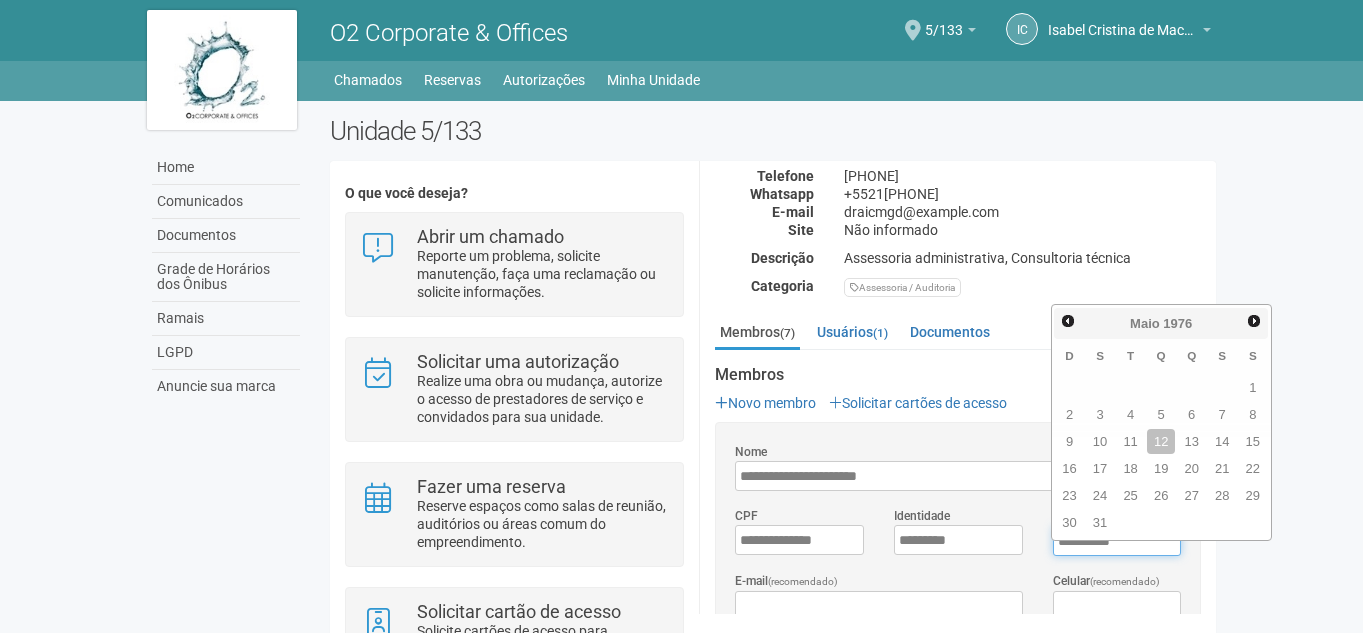 click on "**********" at bounding box center (1117, 541) 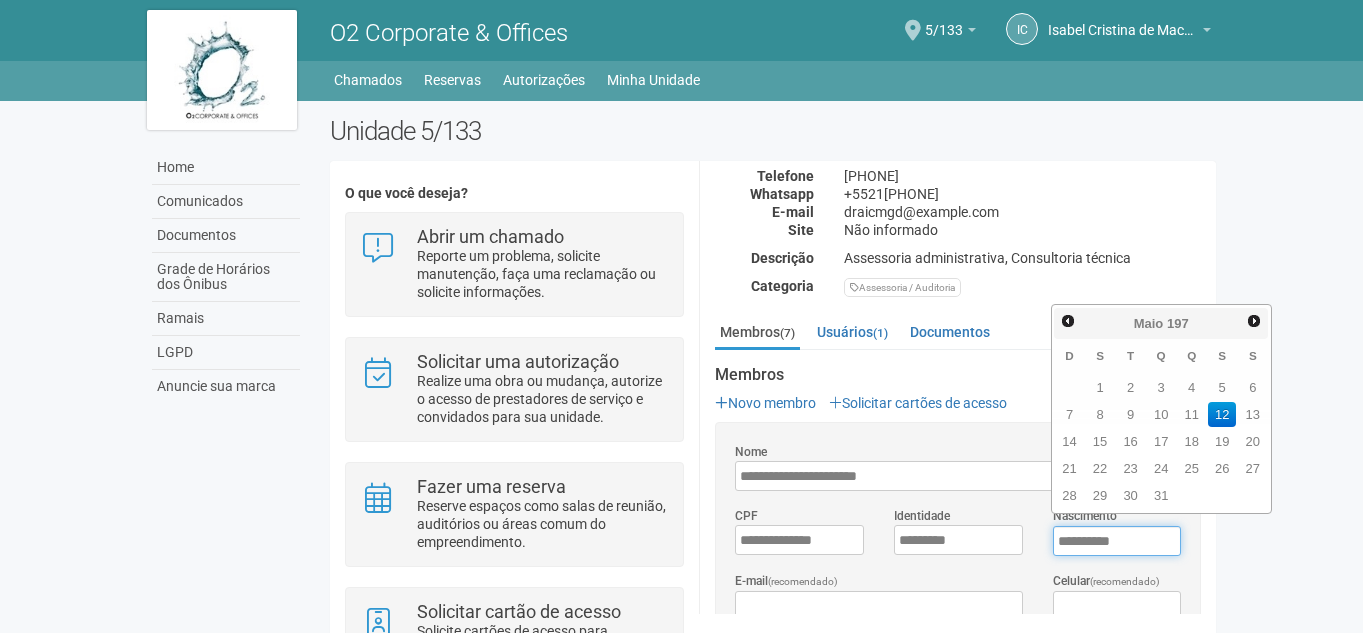 type on "**********" 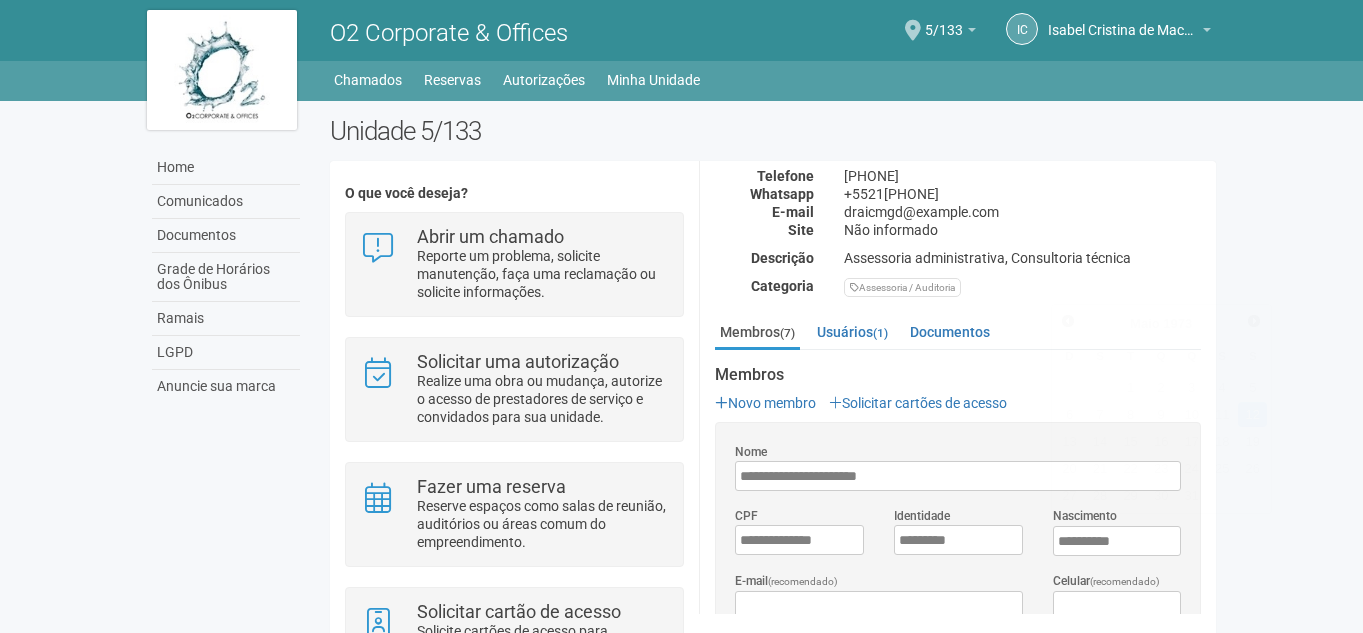 click on "**********" at bounding box center [958, 538] 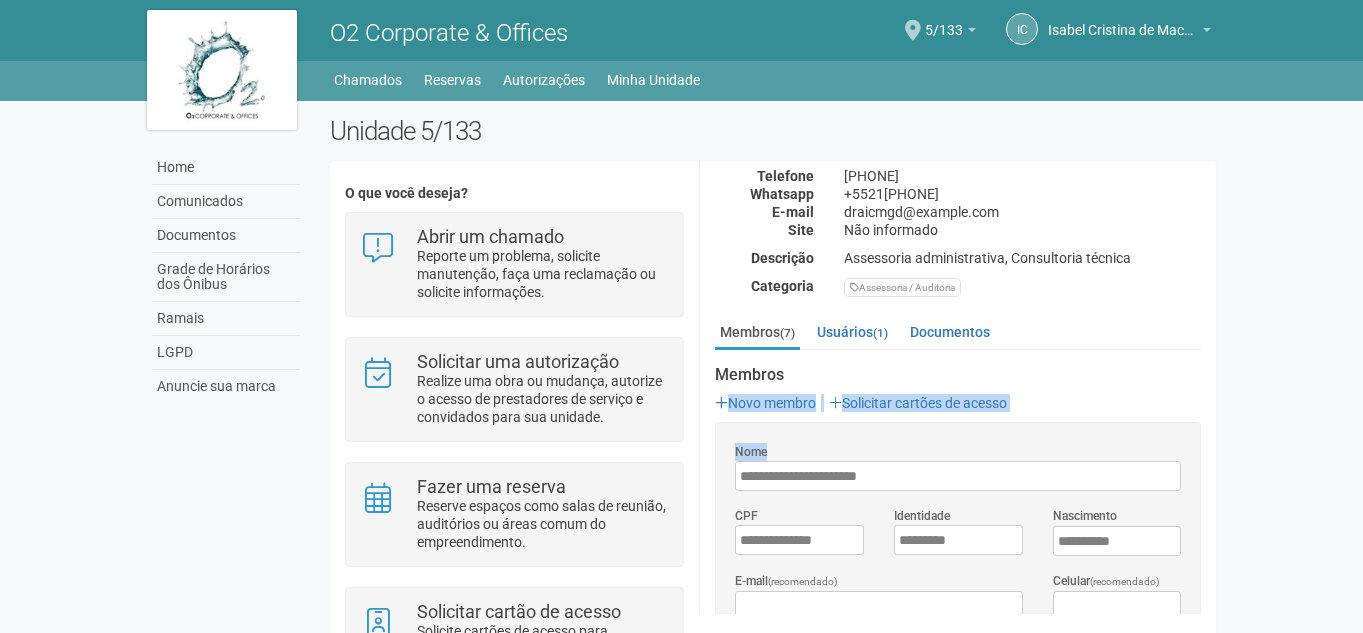 drag, startPoint x: 1212, startPoint y: 373, endPoint x: 1214, endPoint y: 462, distance: 89.02247 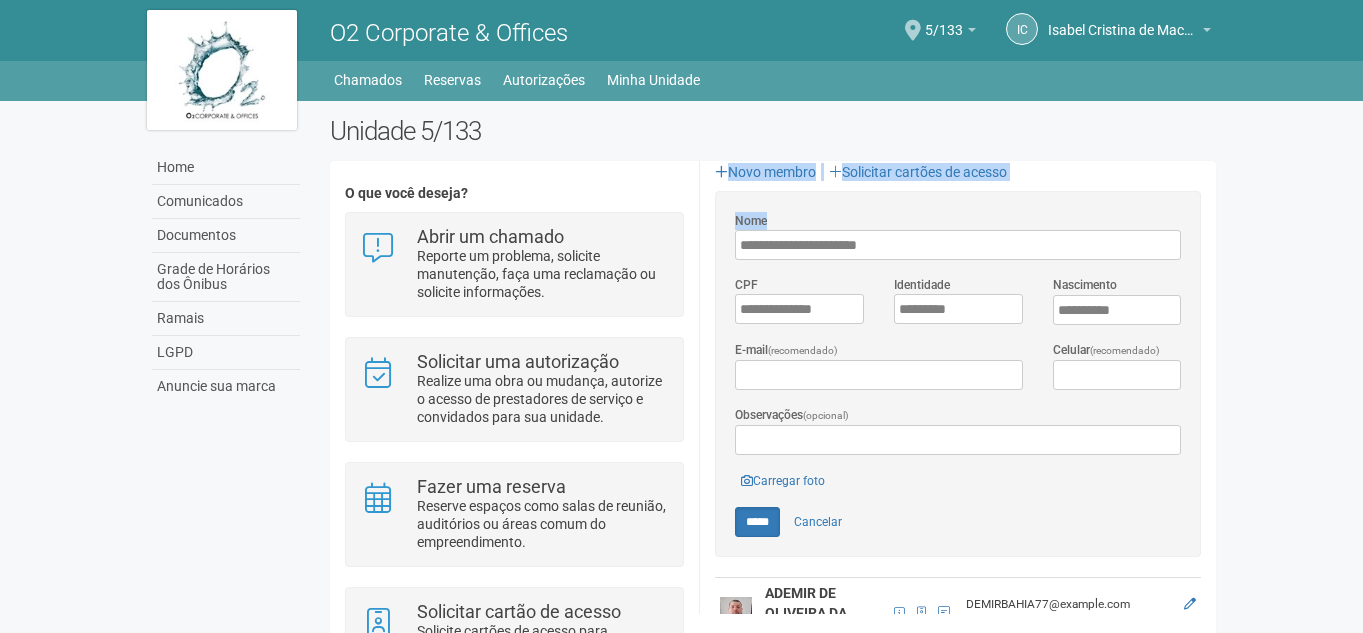 scroll, scrollTop: 447, scrollLeft: 0, axis: vertical 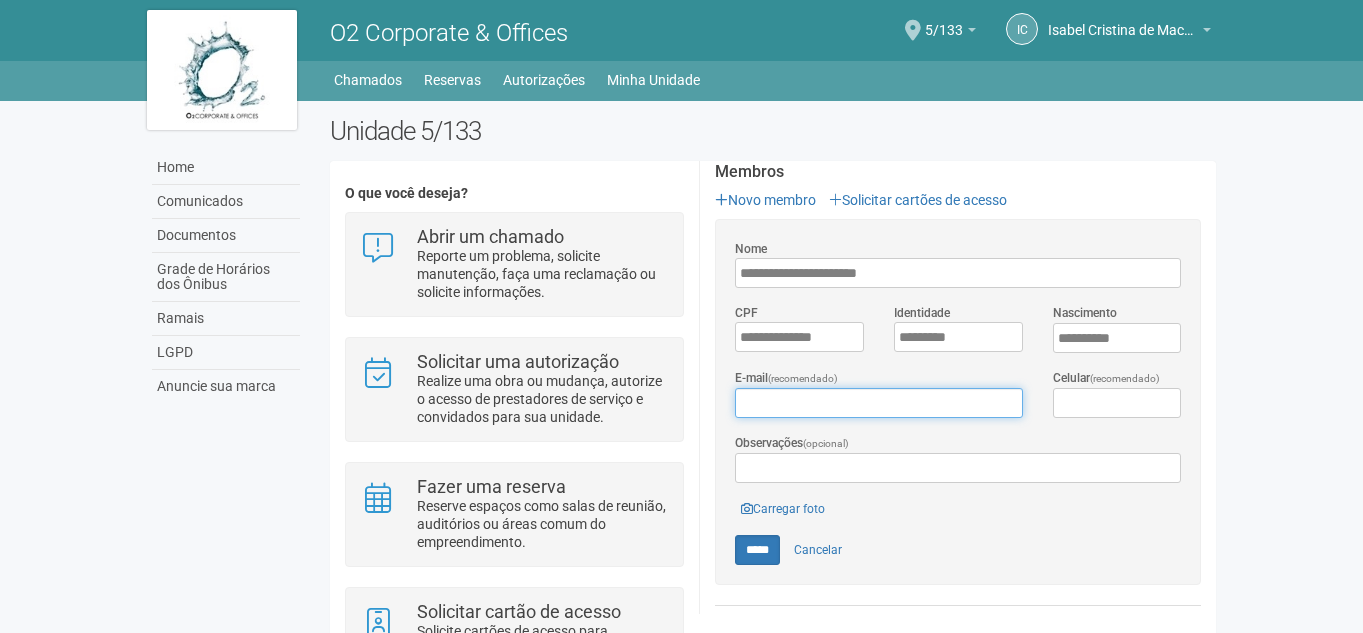 click on "E-mail  (recomendado)" at bounding box center (878, 403) 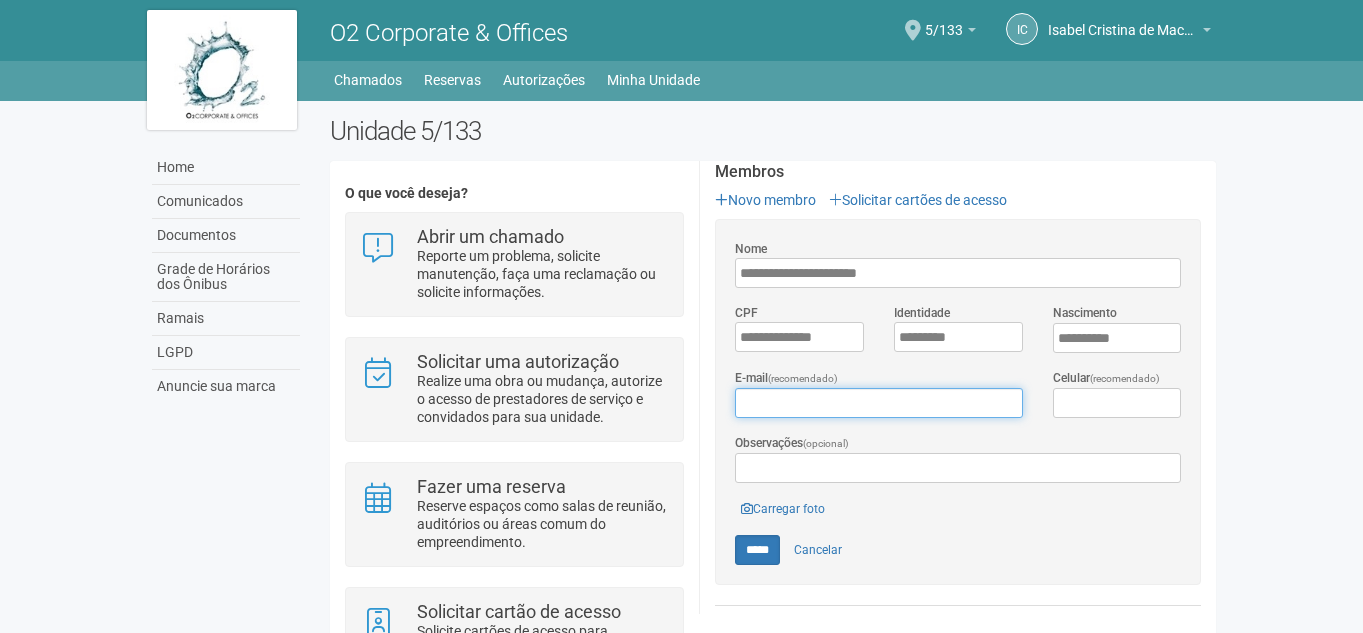 type on "**********" 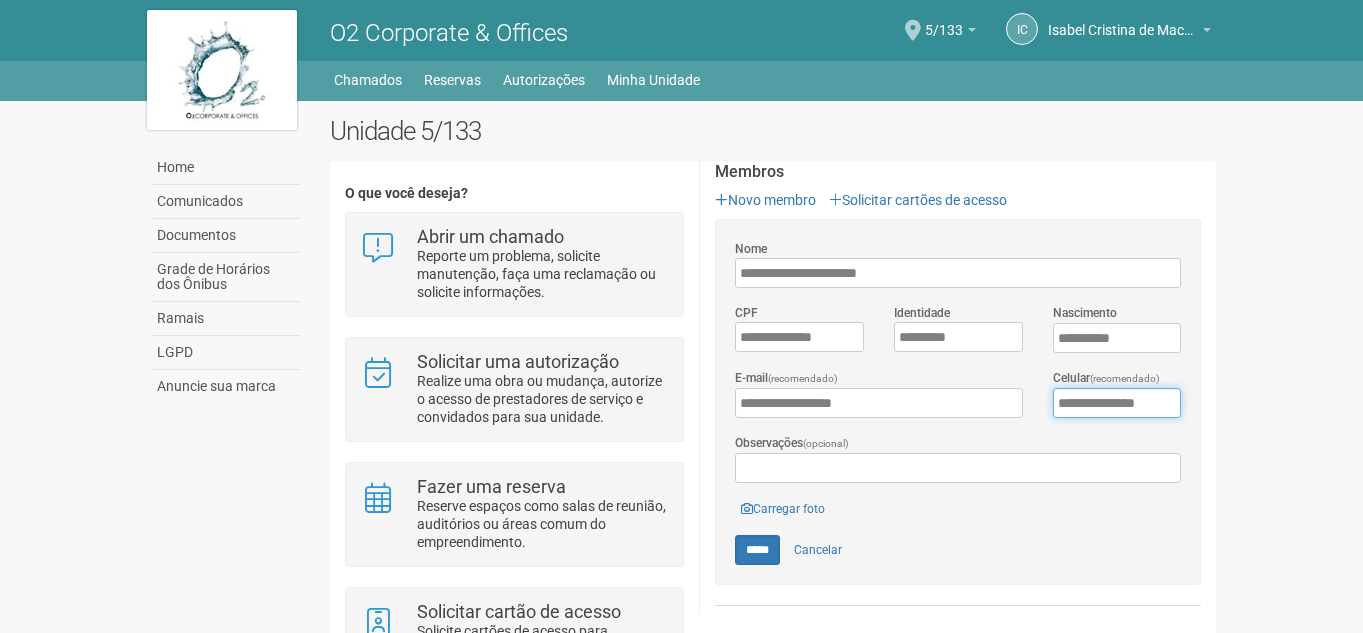 type on "**********" 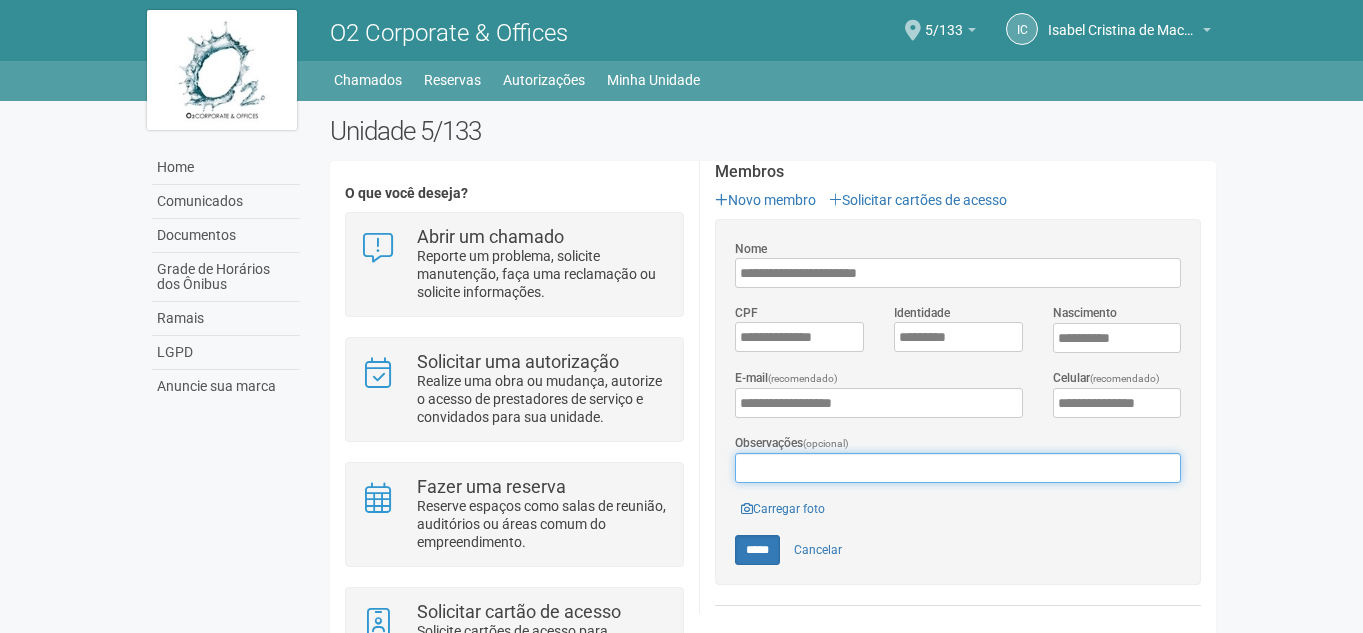 click on "Observações  (opcional)" at bounding box center (958, 468) 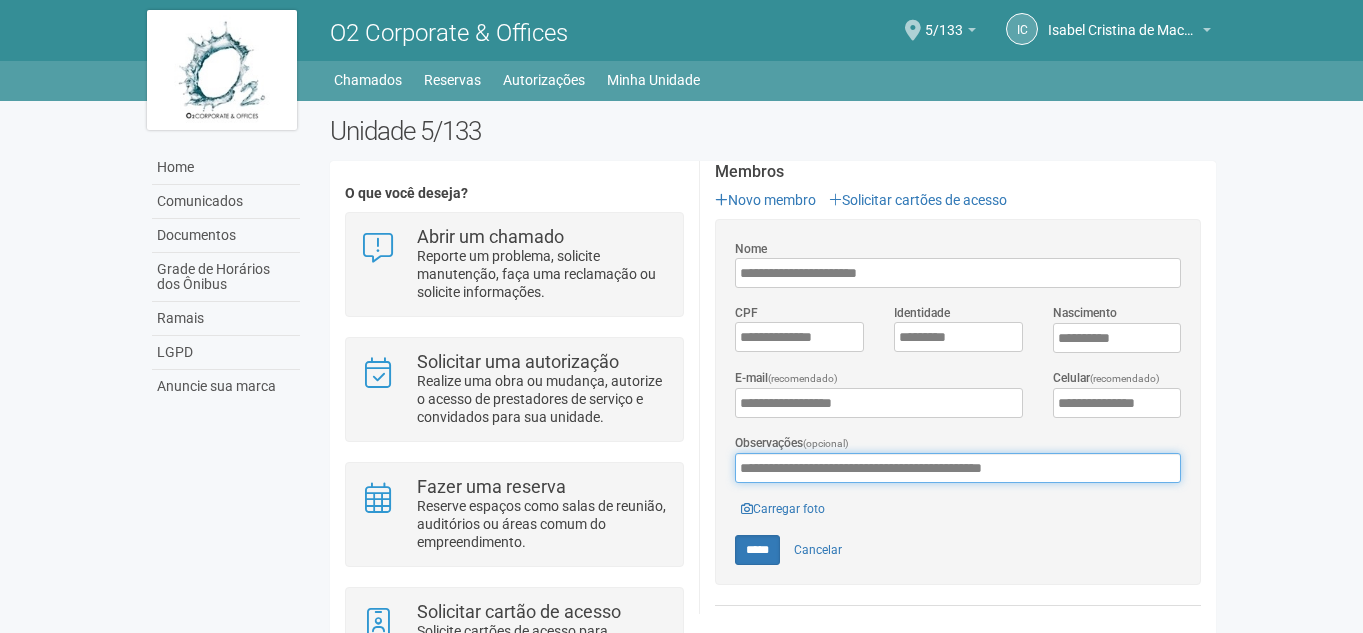 click on "**********" at bounding box center [958, 468] 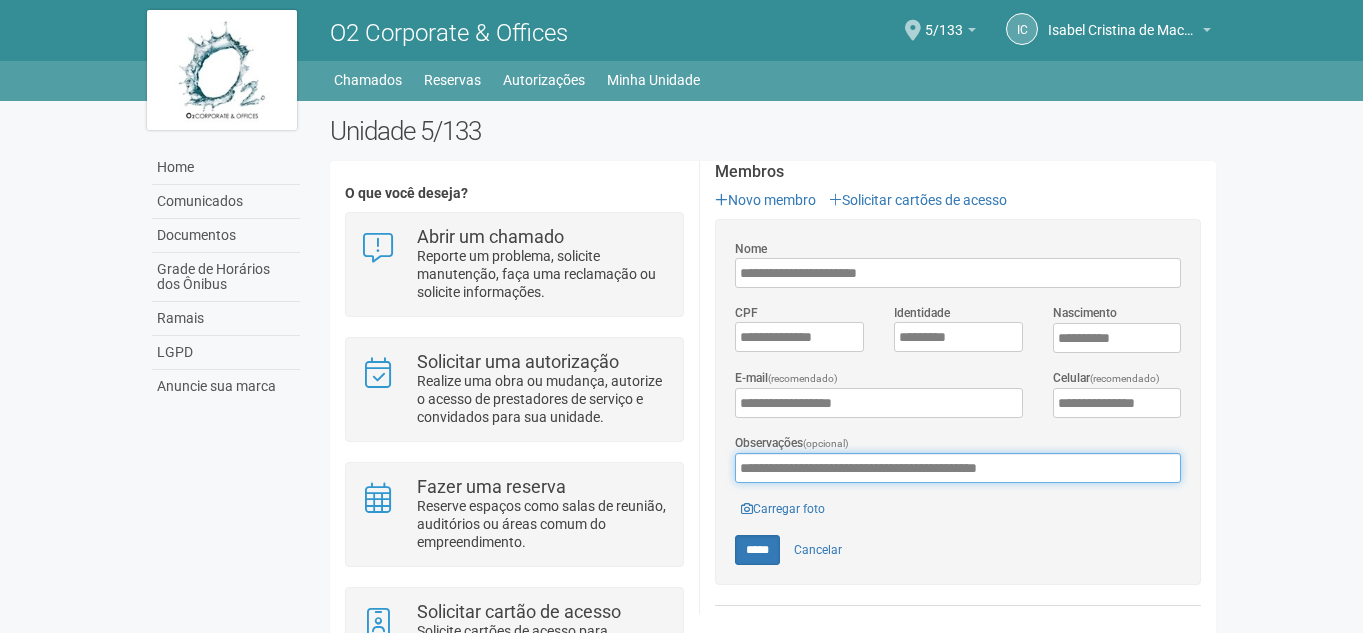 click on "**********" at bounding box center (958, 468) 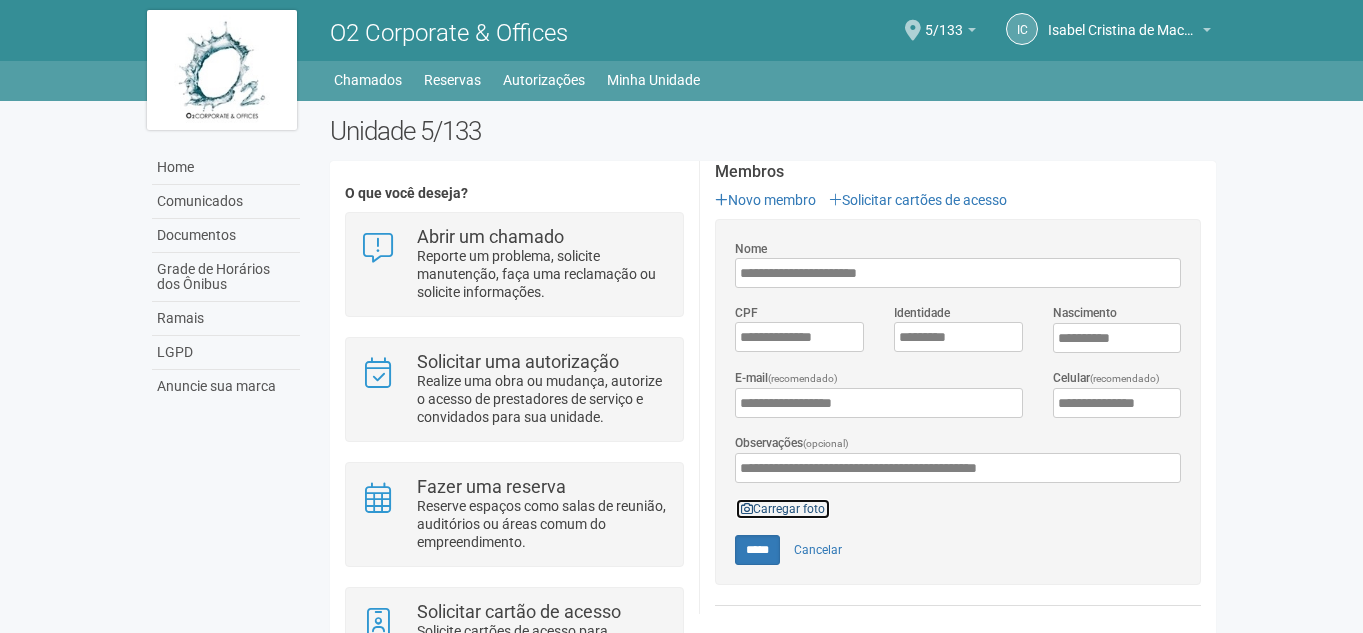 click on "Carregar foto" at bounding box center (783, 509) 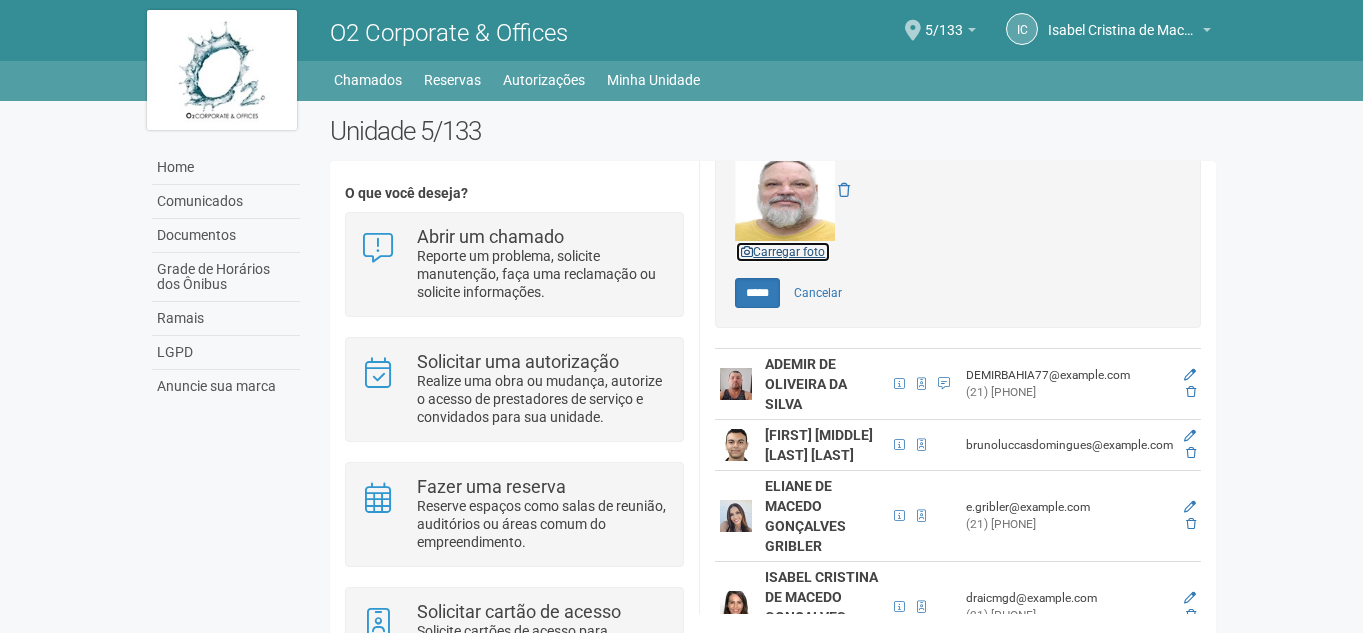 scroll, scrollTop: 800, scrollLeft: 0, axis: vertical 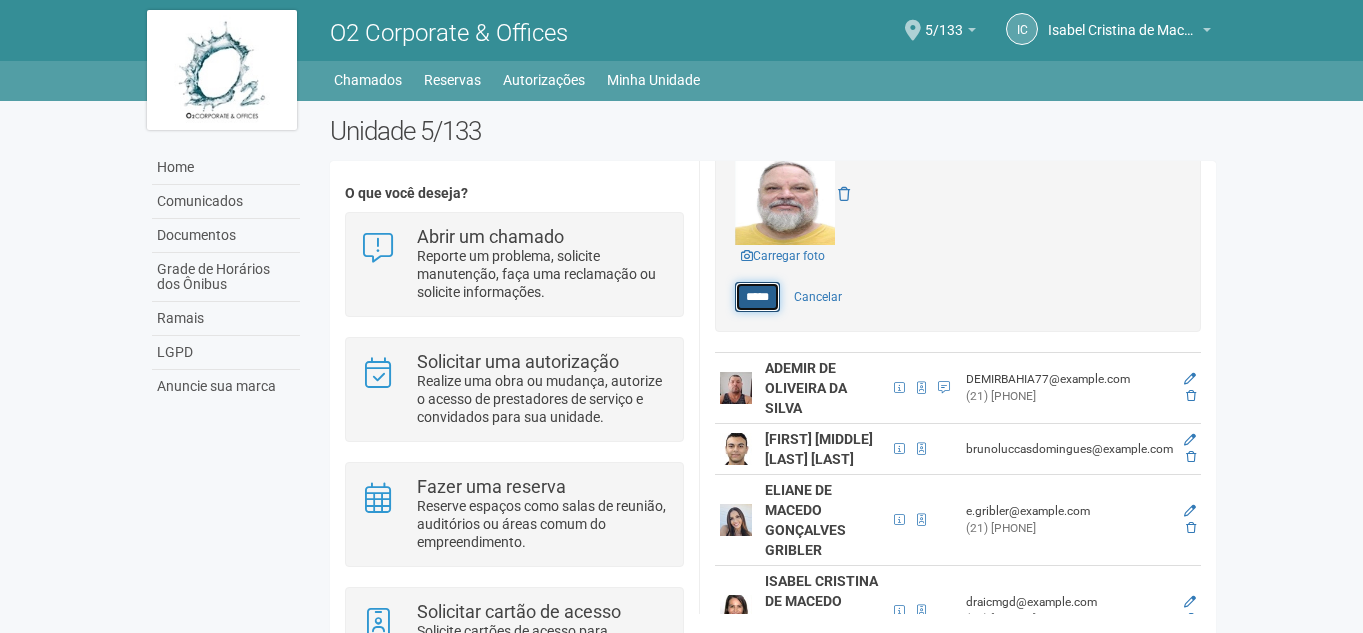click on "*****" at bounding box center [757, 297] 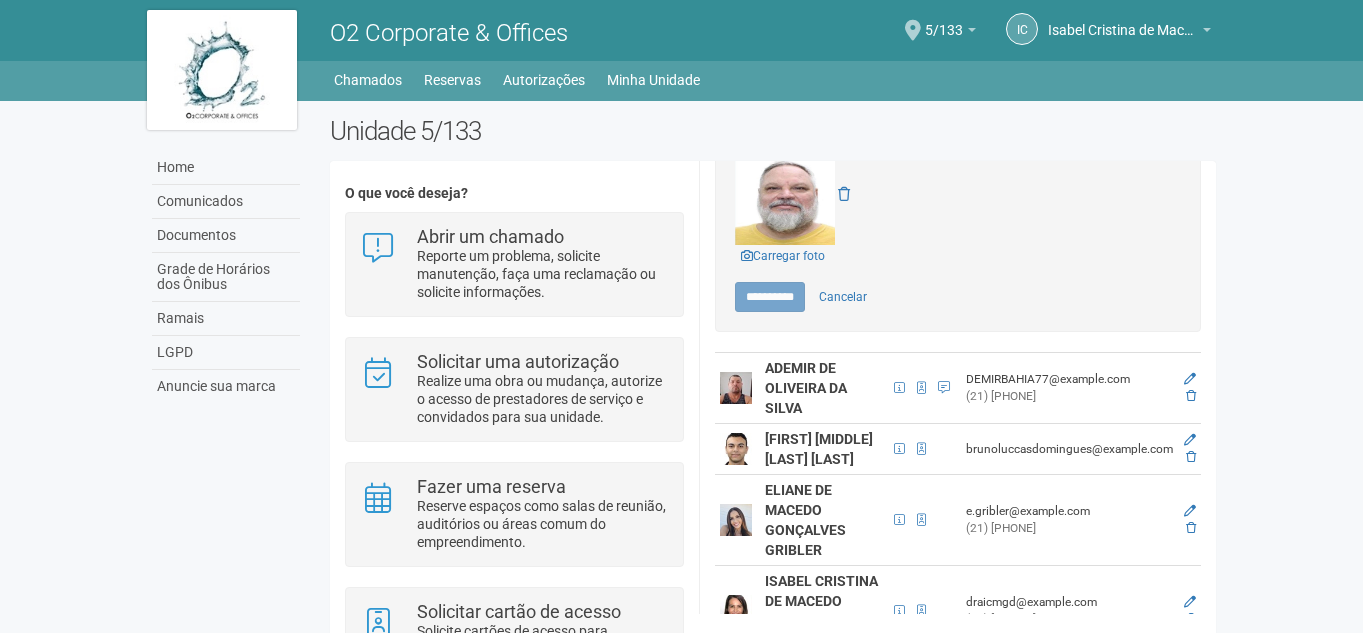type on "*****" 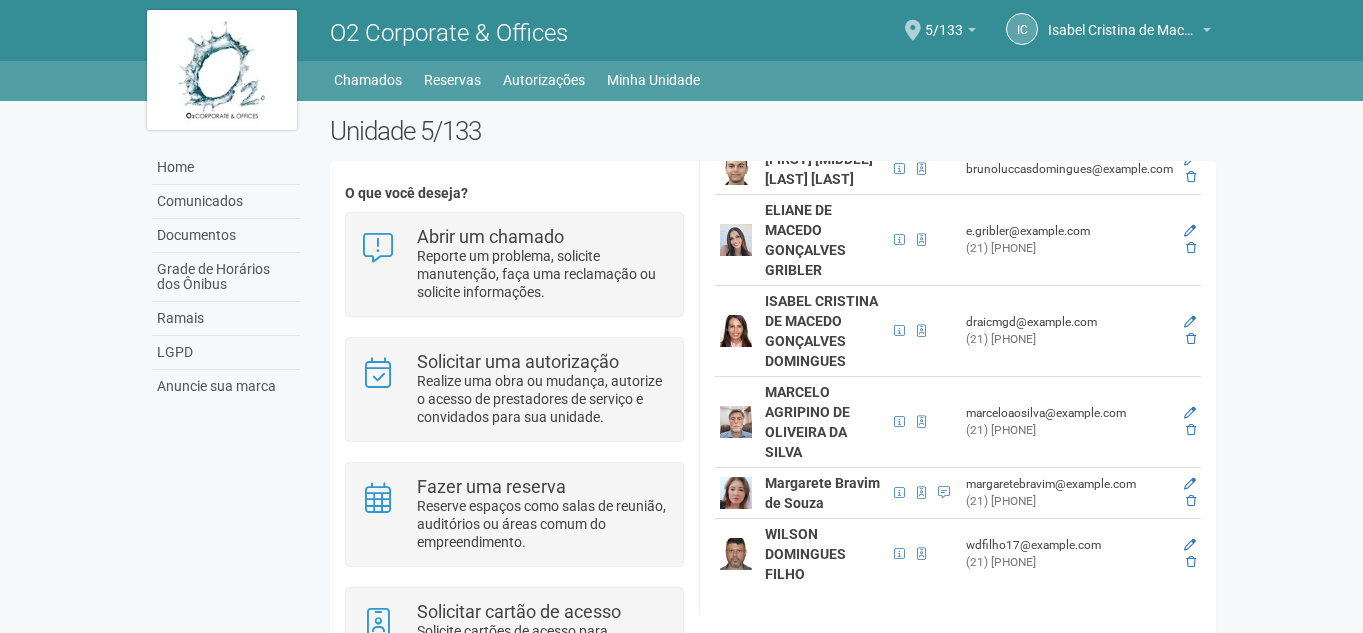 scroll, scrollTop: 0, scrollLeft: 0, axis: both 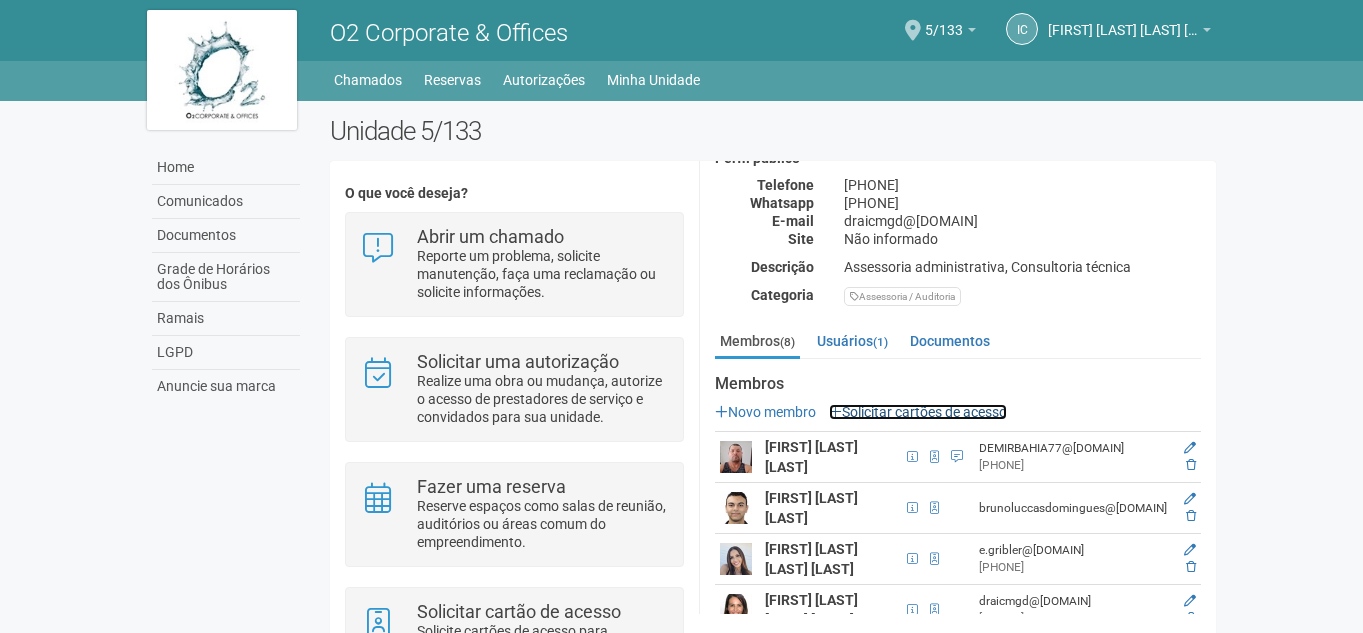 click on "Solicitar cartões de acesso" at bounding box center (918, 412) 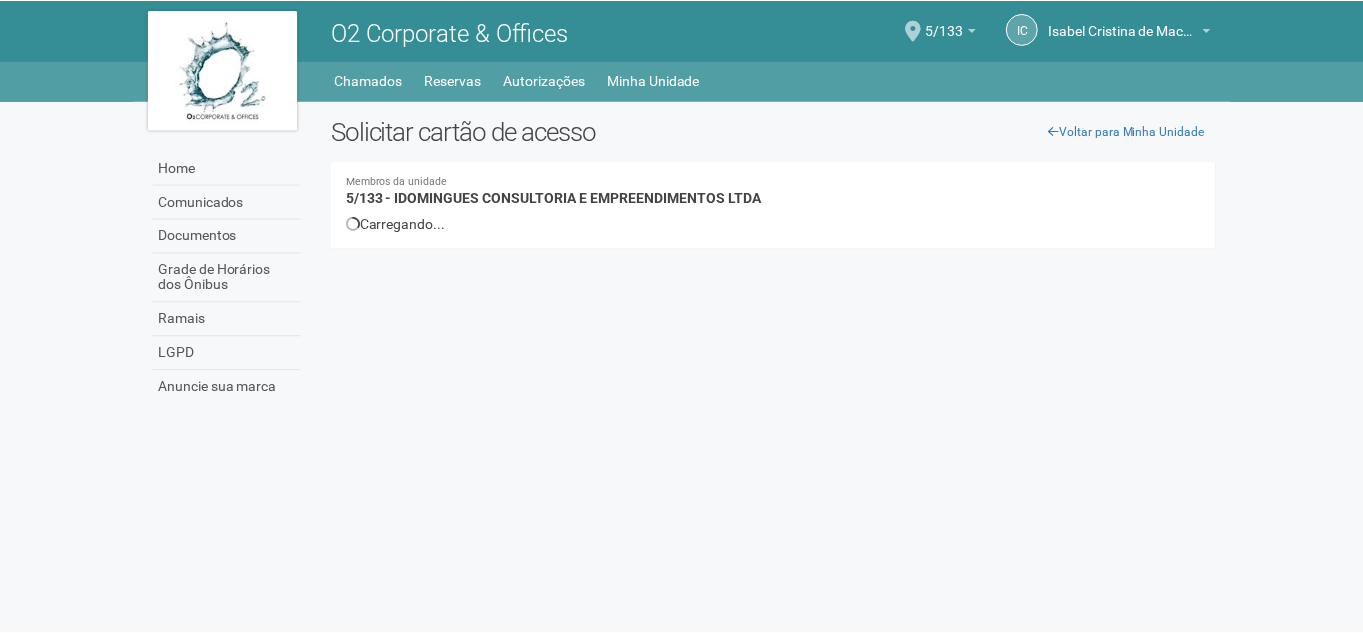 scroll, scrollTop: 0, scrollLeft: 0, axis: both 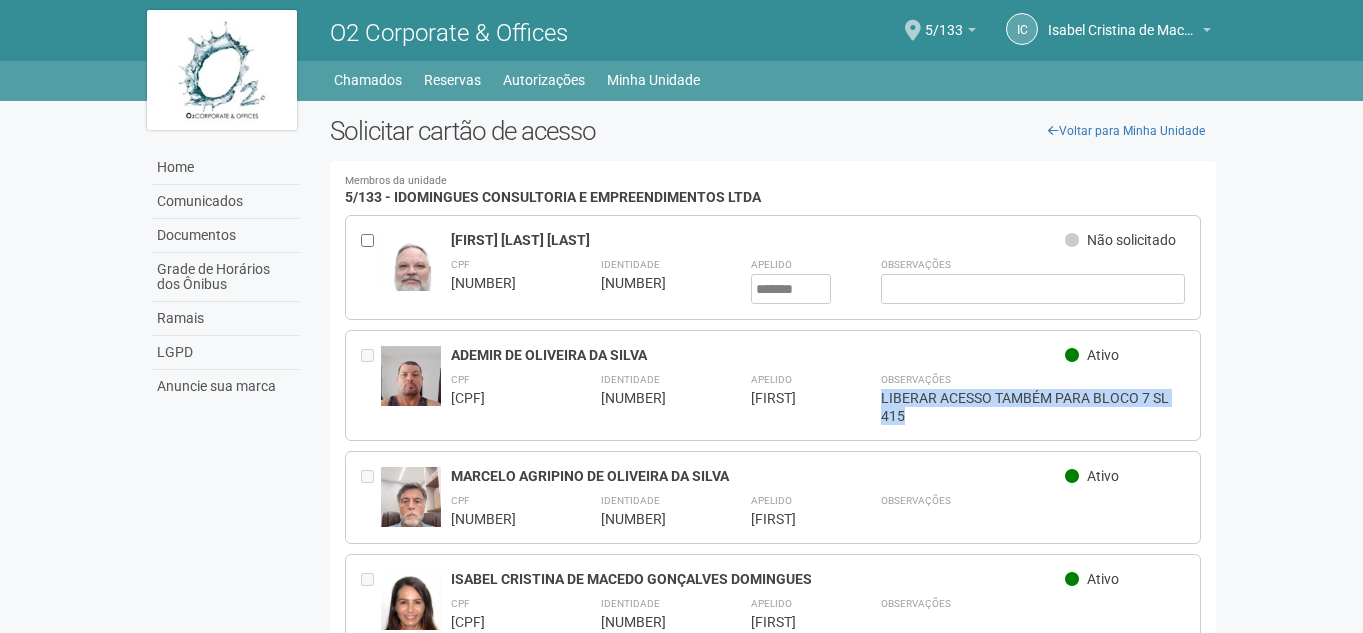 drag, startPoint x: 884, startPoint y: 390, endPoint x: 932, endPoint y: 411, distance: 52.392746 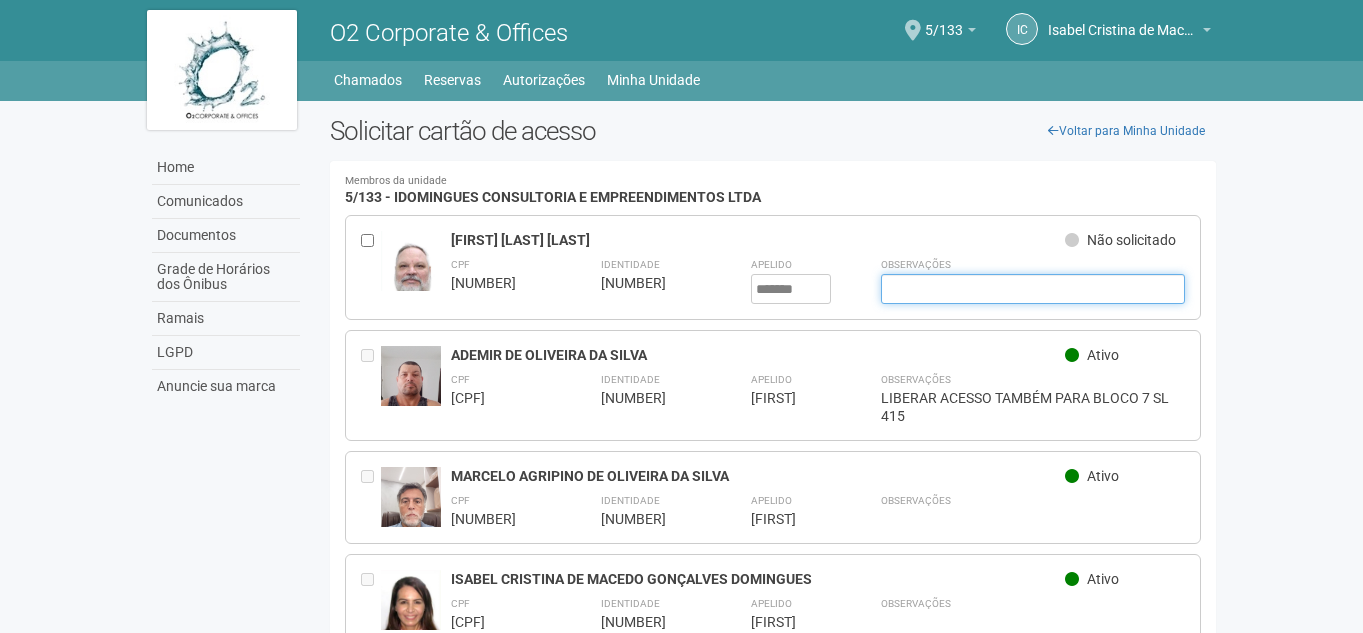 click at bounding box center [1033, 289] 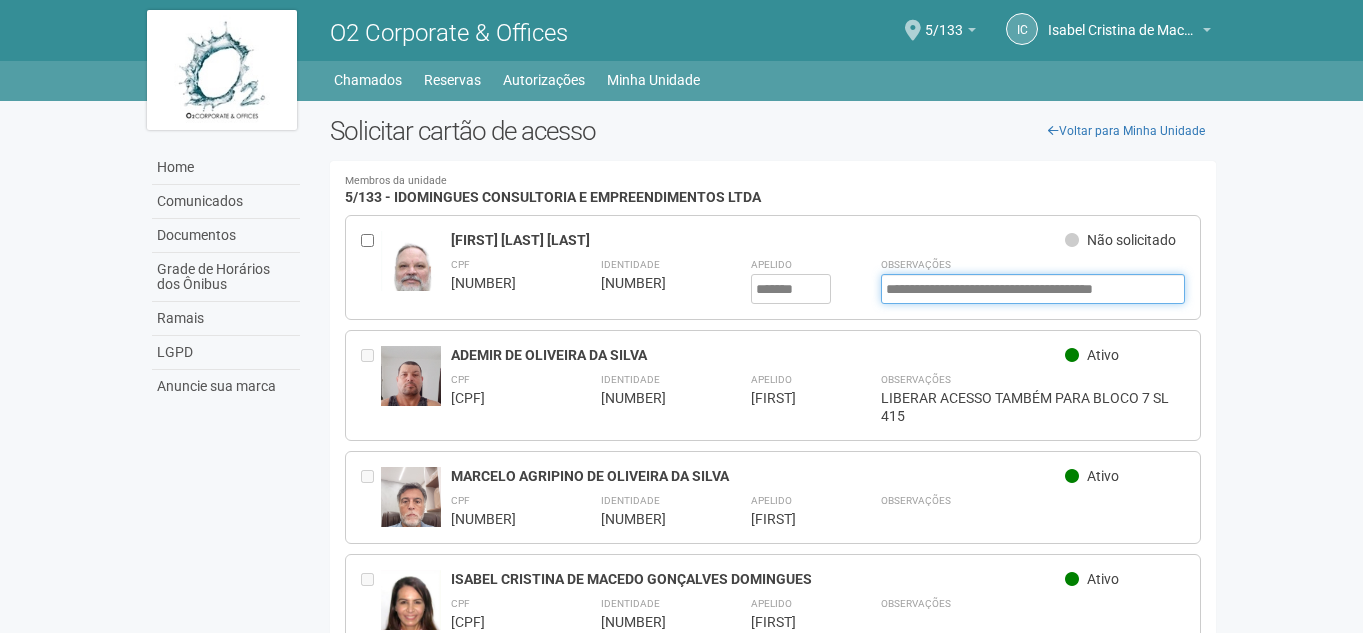 scroll, scrollTop: 0, scrollLeft: 20, axis: horizontal 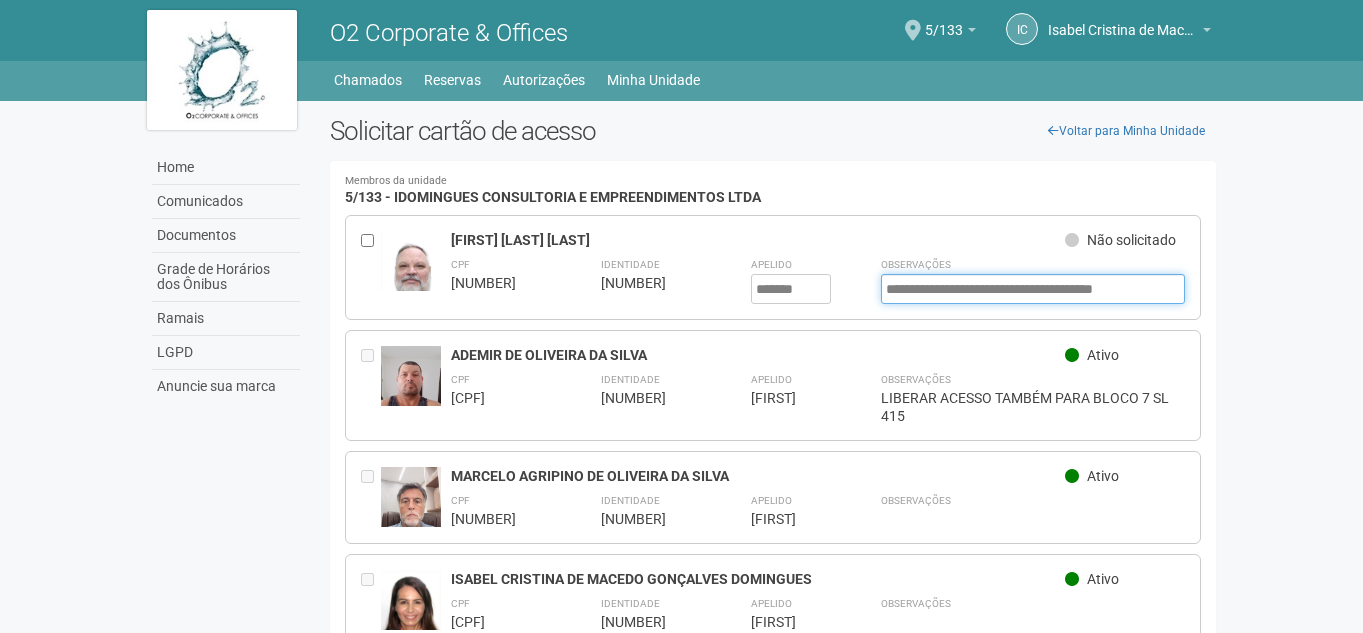 type on "**********" 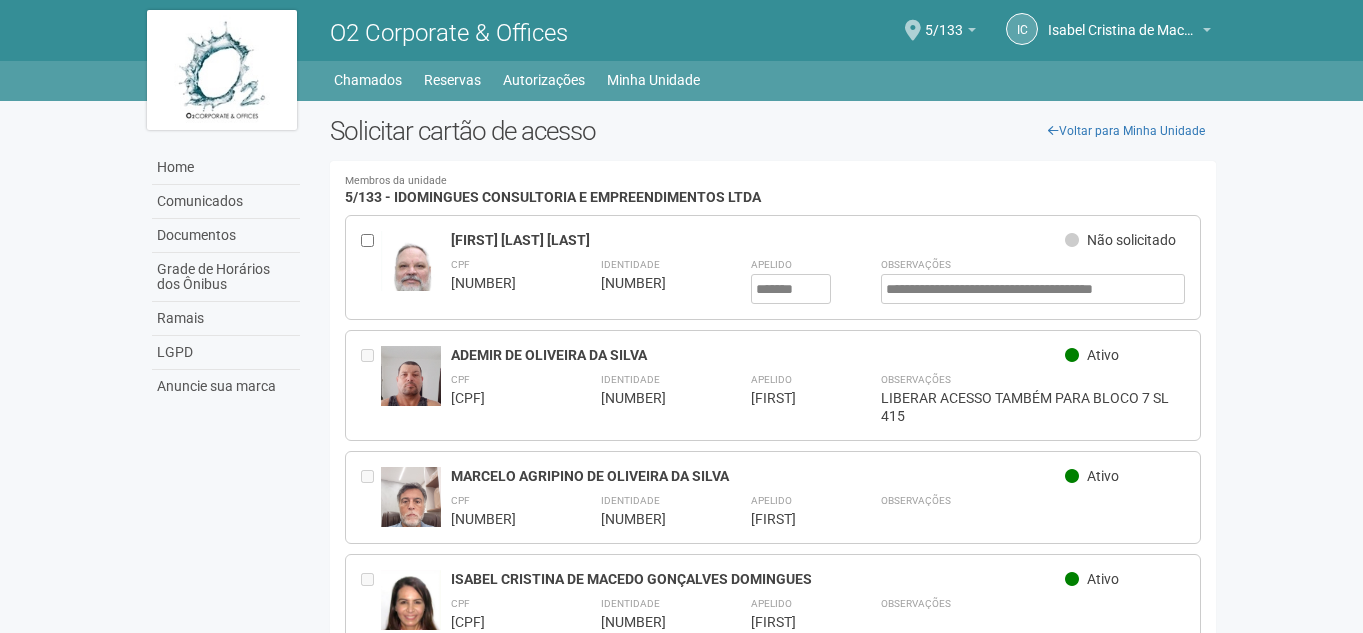 scroll, scrollTop: 0, scrollLeft: 0, axis: both 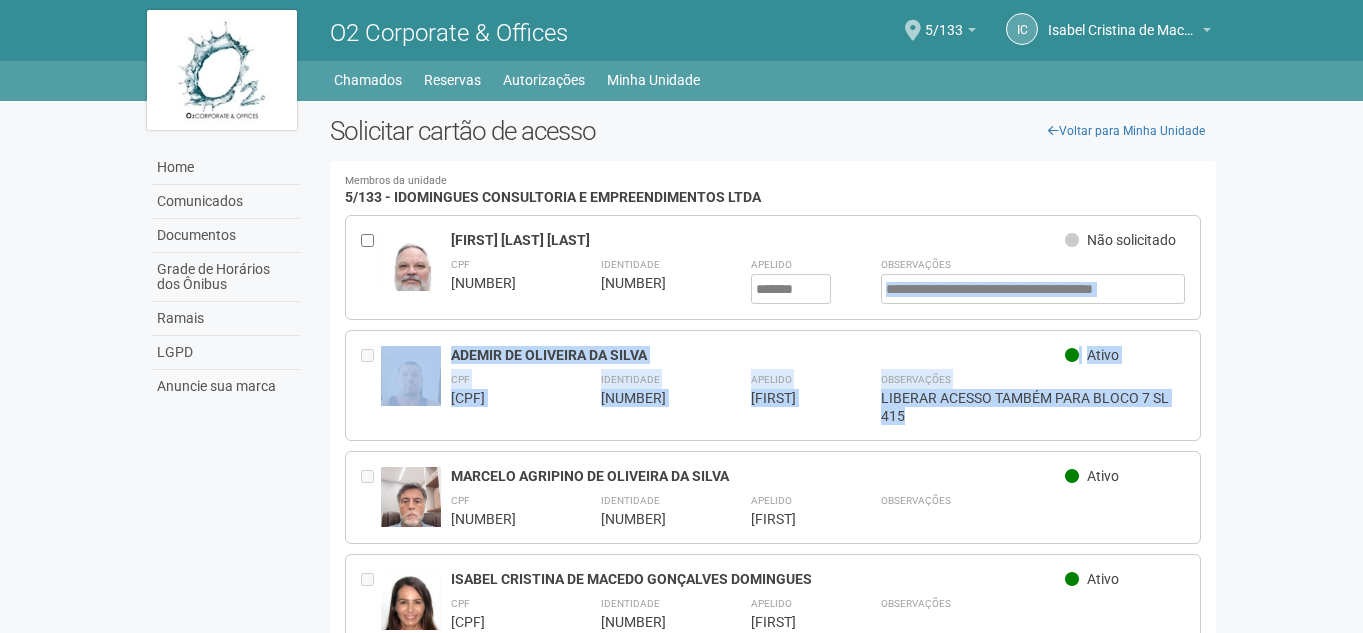 drag, startPoint x: 1360, startPoint y: 295, endPoint x: 1365, endPoint y: 410, distance: 115.10864 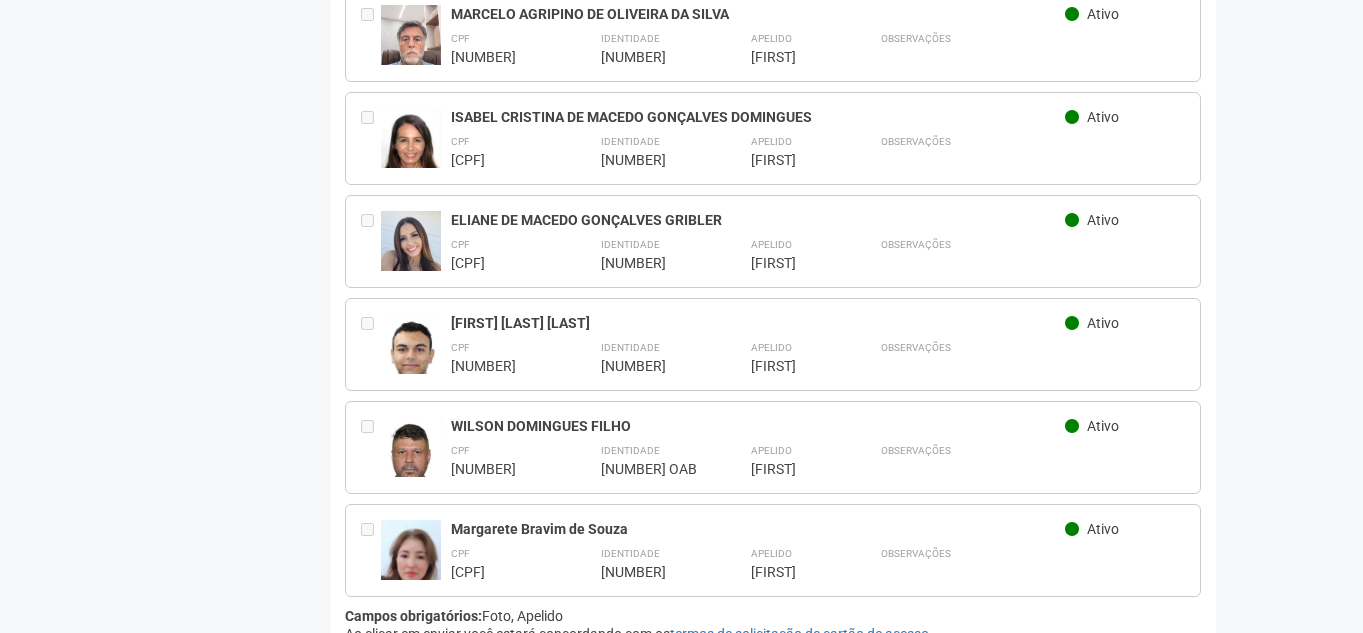 scroll, scrollTop: 541, scrollLeft: 0, axis: vertical 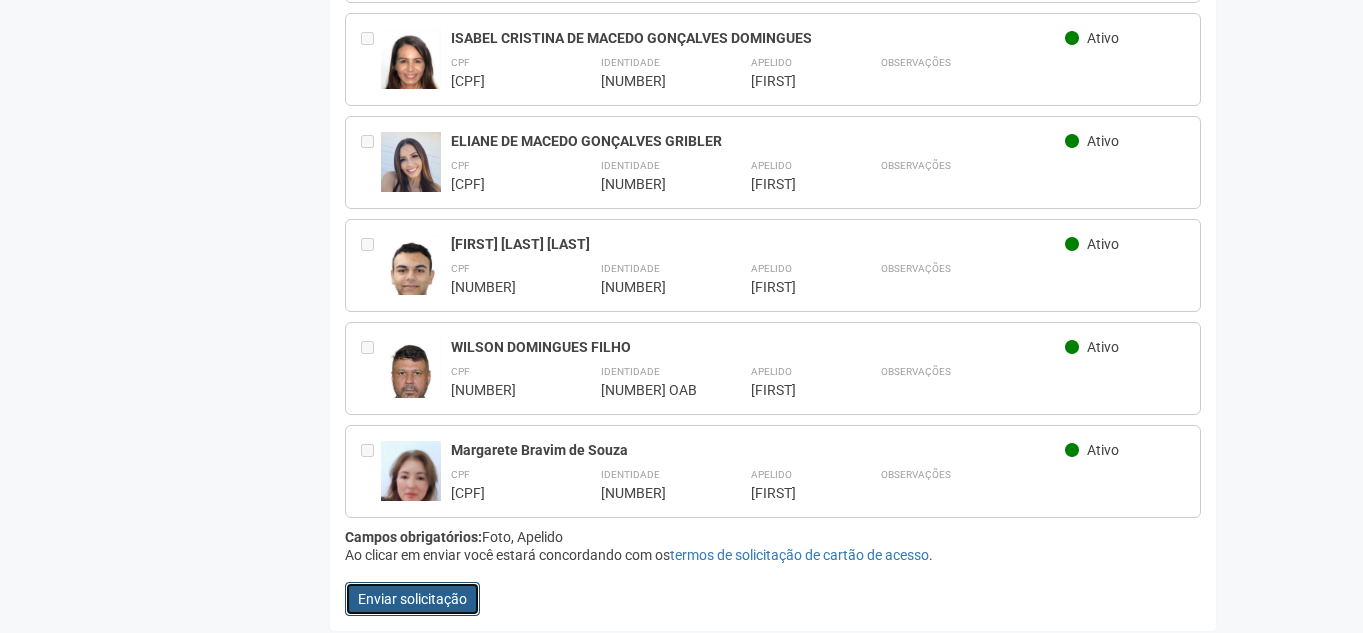 click on "Enviar solicitação" at bounding box center (412, 599) 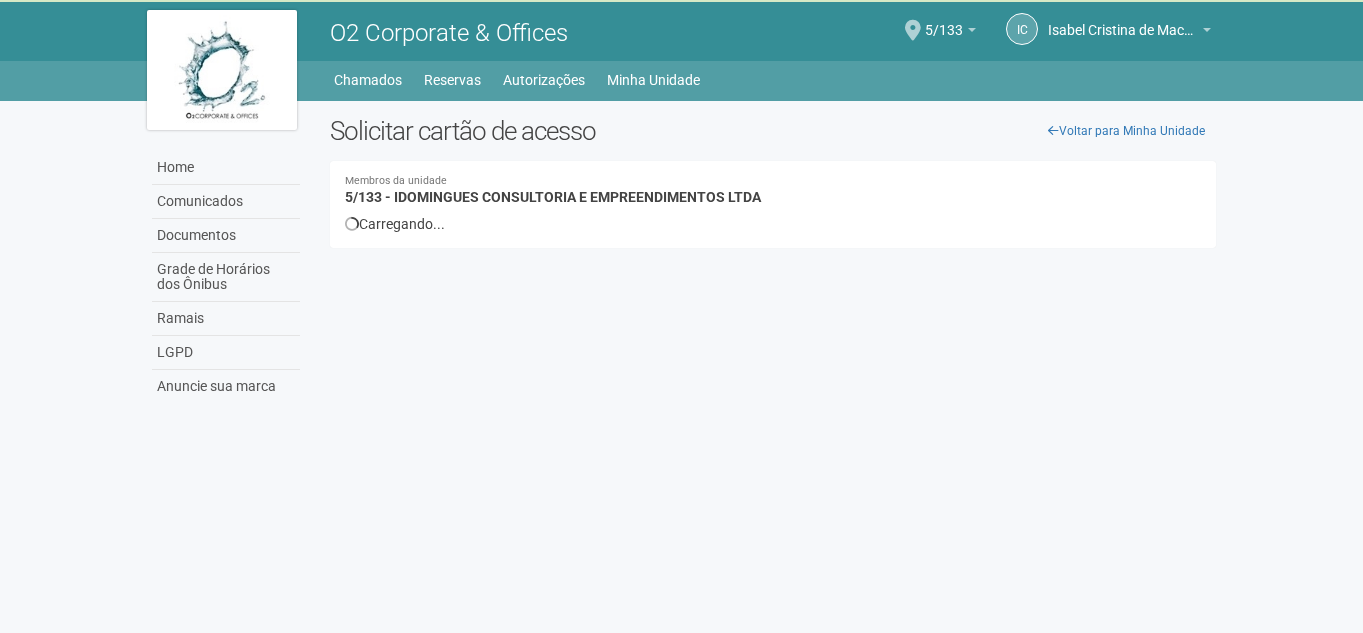 scroll, scrollTop: 0, scrollLeft: 0, axis: both 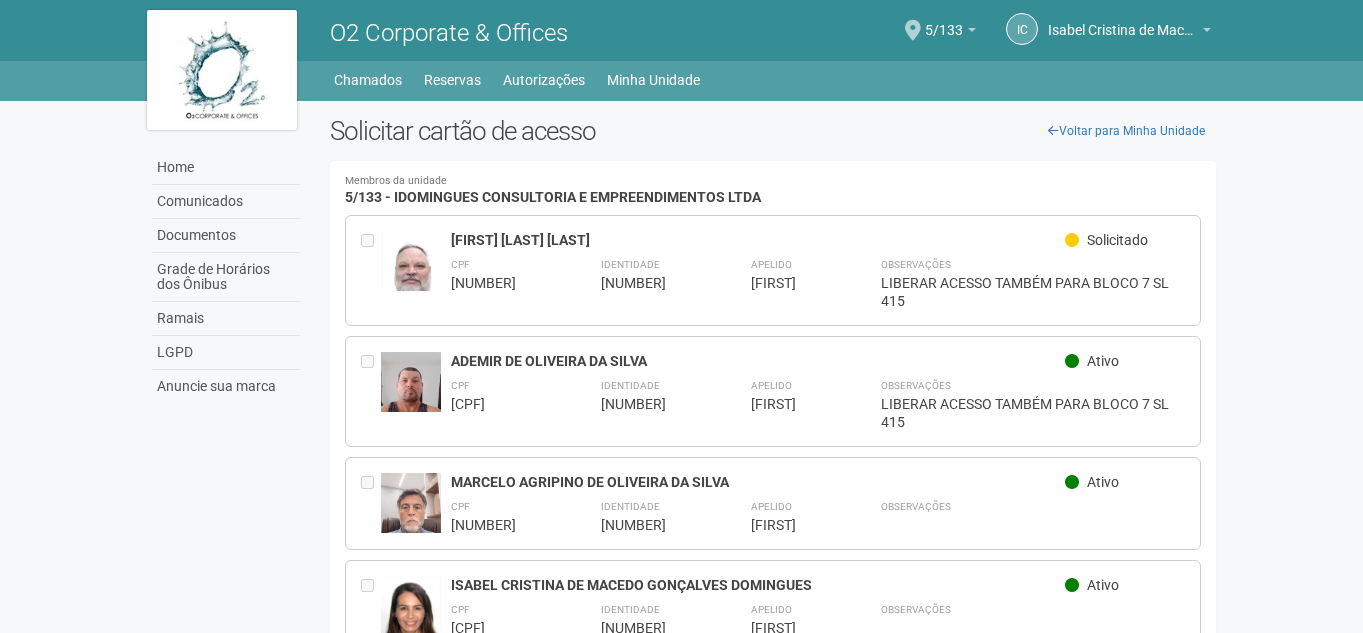 click on "A solicitação foi realizada
Aguarde...
O2 Corporate & Offices
IC
[FIRST] [LAST] [LAST]
[FIRST] [LAST] [LAST]
draicmgd@[EXAMPLE.COM]
Meu perfil
Alterar senha
Sair
5/133
Você está na unidade
5/133
Ir para a unidade
Minhas unidades
Selecione a unidade para trocar
5/133
7/415
Home
Home
Comunicados
Documentos
LGPD" at bounding box center [681, 316] 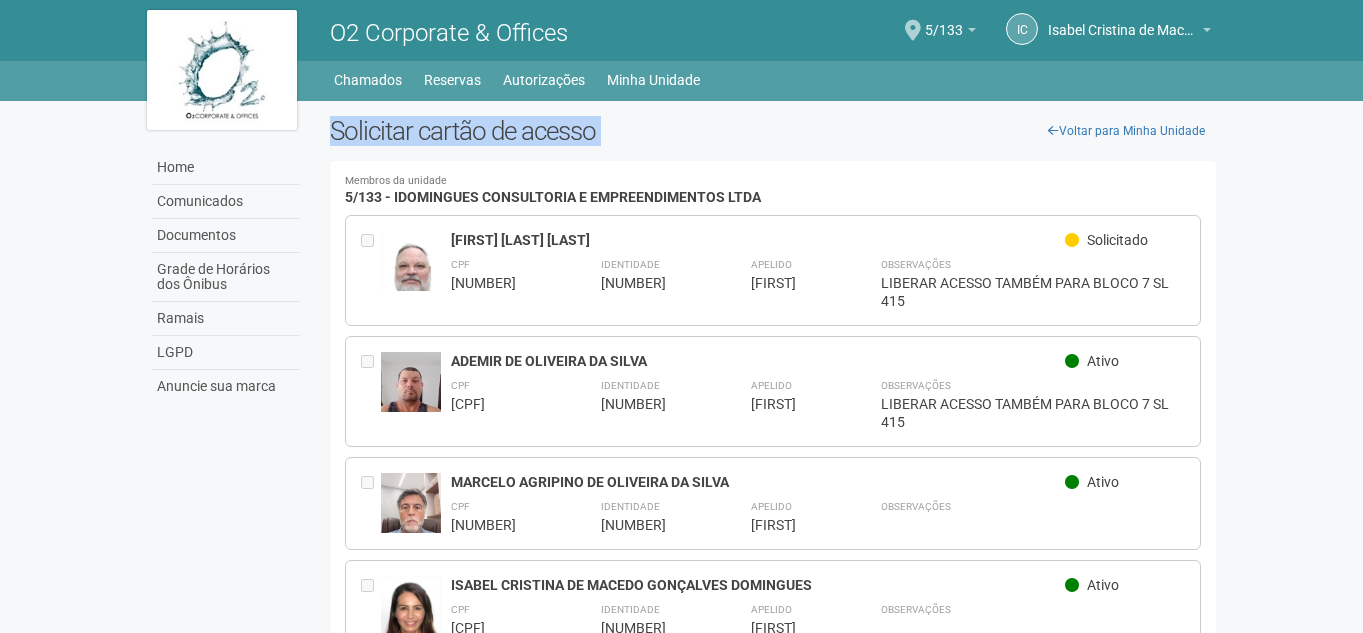 click on "A solicitação foi realizada
Aguarde...
O2 Corporate & Offices
IC
[FIRST] [LAST] [LAST]
[FIRST] [LAST] [LAST]
draicmgd@[EXAMPLE.COM]
Meu perfil
Alterar senha
Sair
5/133
Você está na unidade
5/133
Ir para a unidade
Minhas unidades
Selecione a unidade para trocar
5/133
7/415
Home
Home
Comunicados
Documentos
LGPD" at bounding box center (681, 316) 